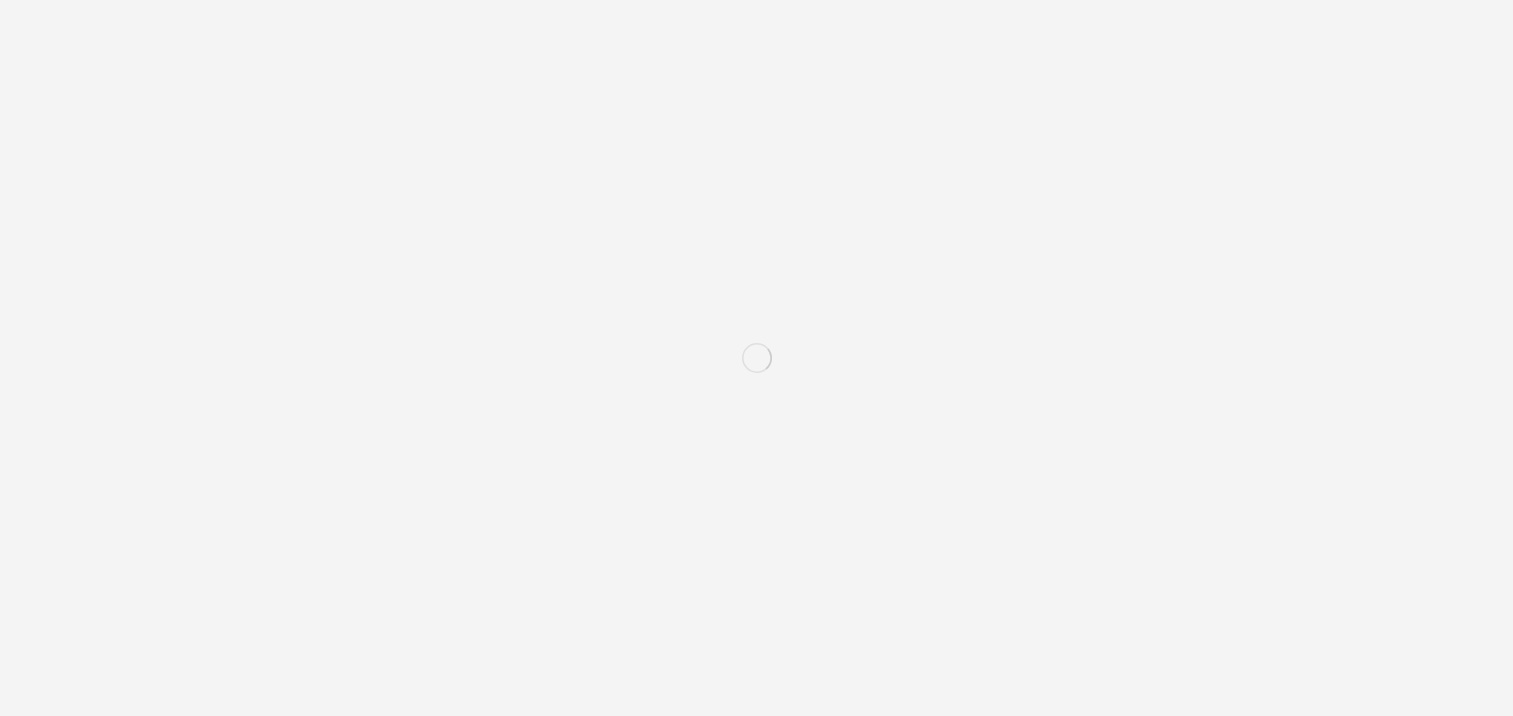 scroll, scrollTop: 0, scrollLeft: 0, axis: both 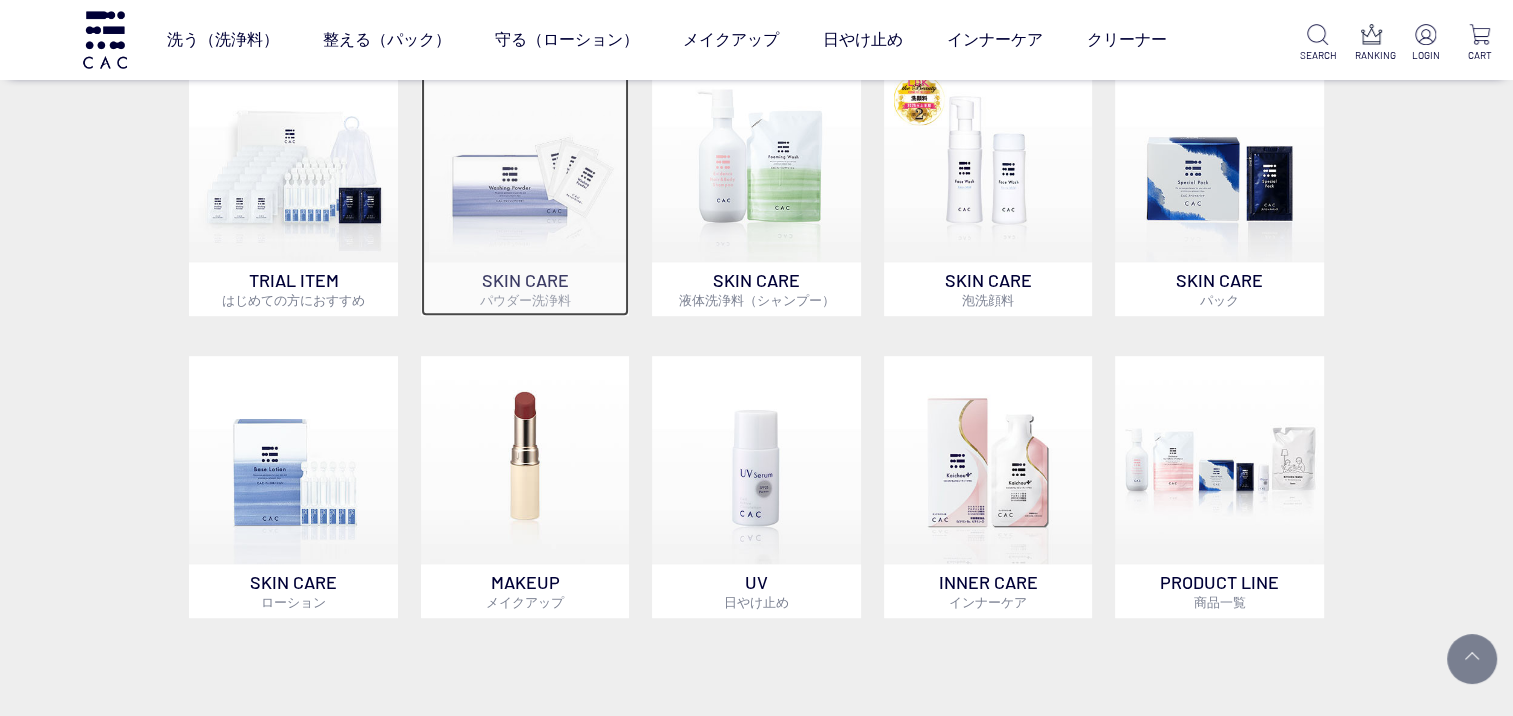 click on "SKIN CARE パウダー洗浄料" at bounding box center (525, 289) 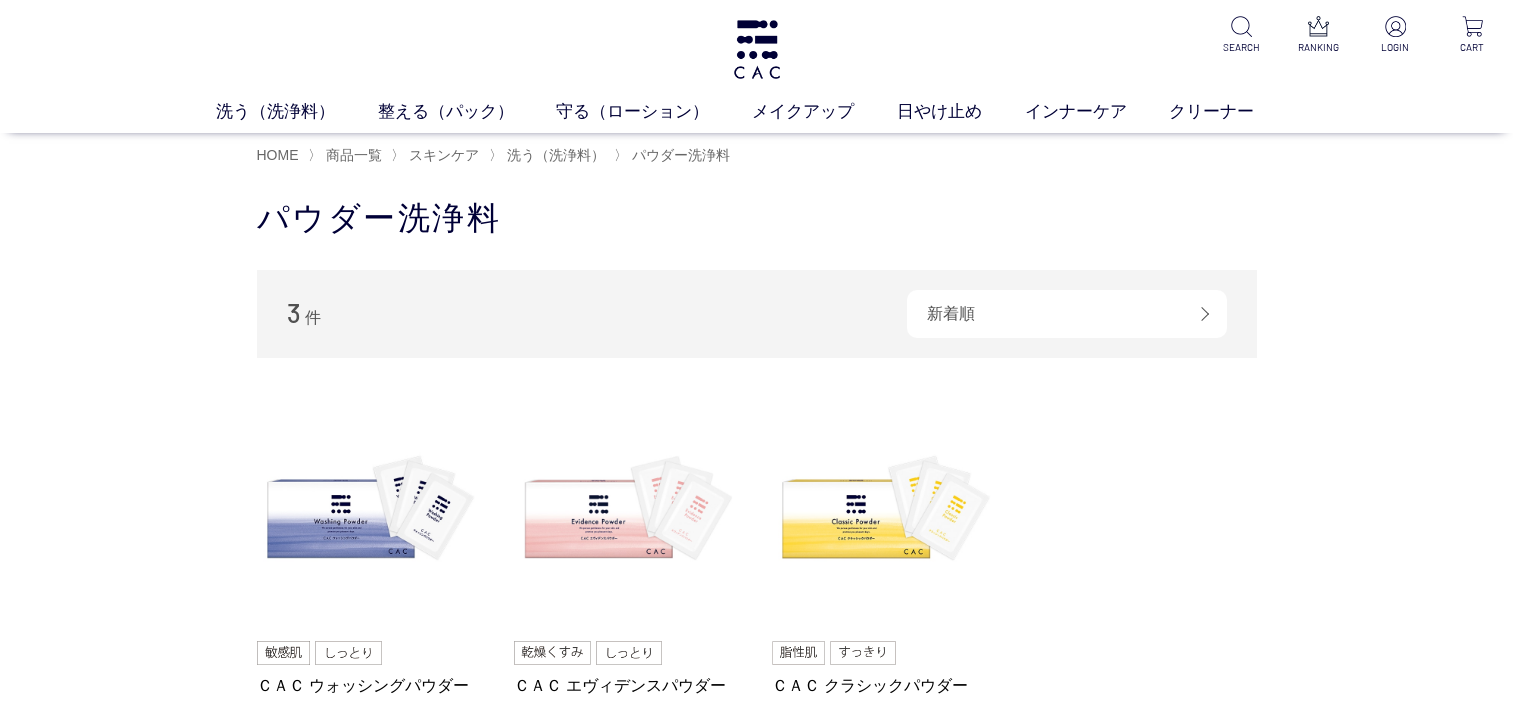 scroll, scrollTop: 0, scrollLeft: 0, axis: both 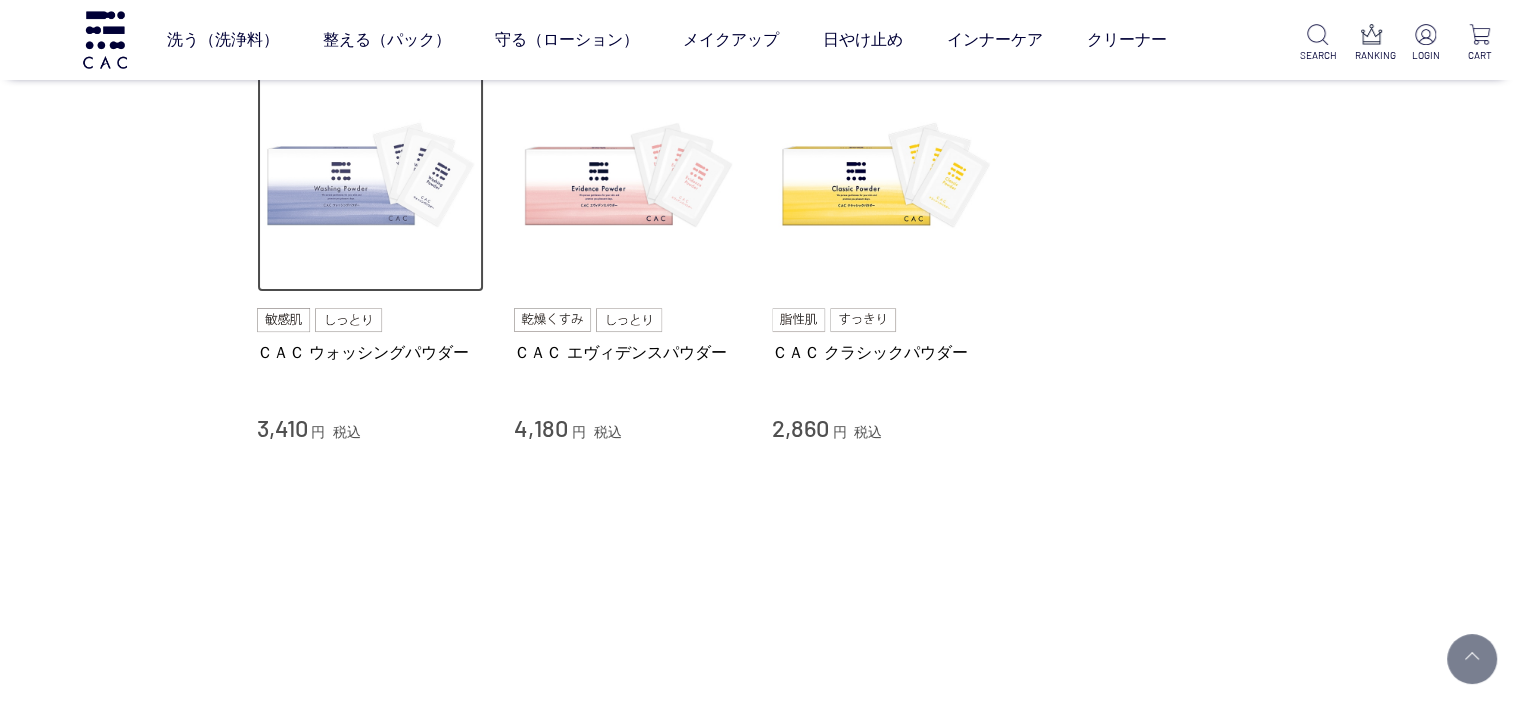 click at bounding box center (371, 179) 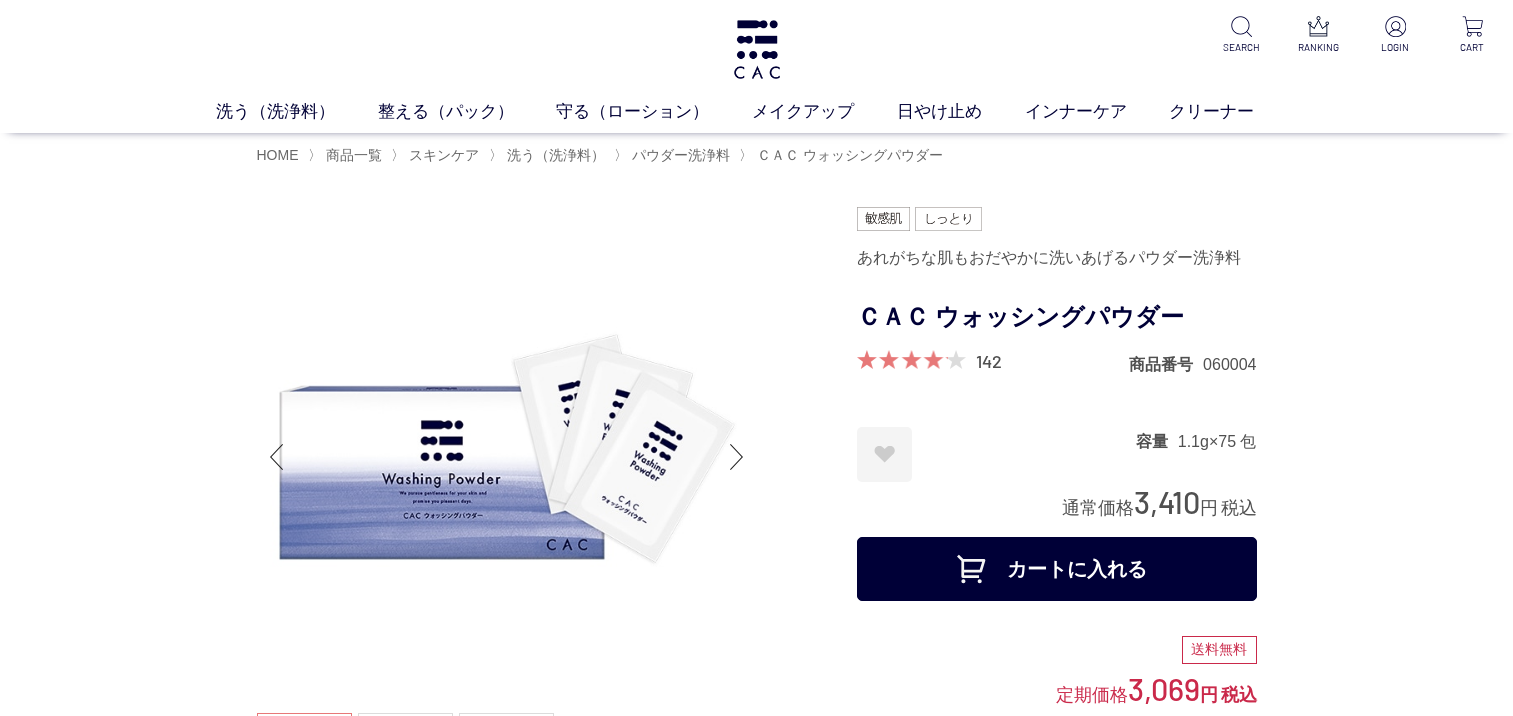 scroll, scrollTop: 0, scrollLeft: 0, axis: both 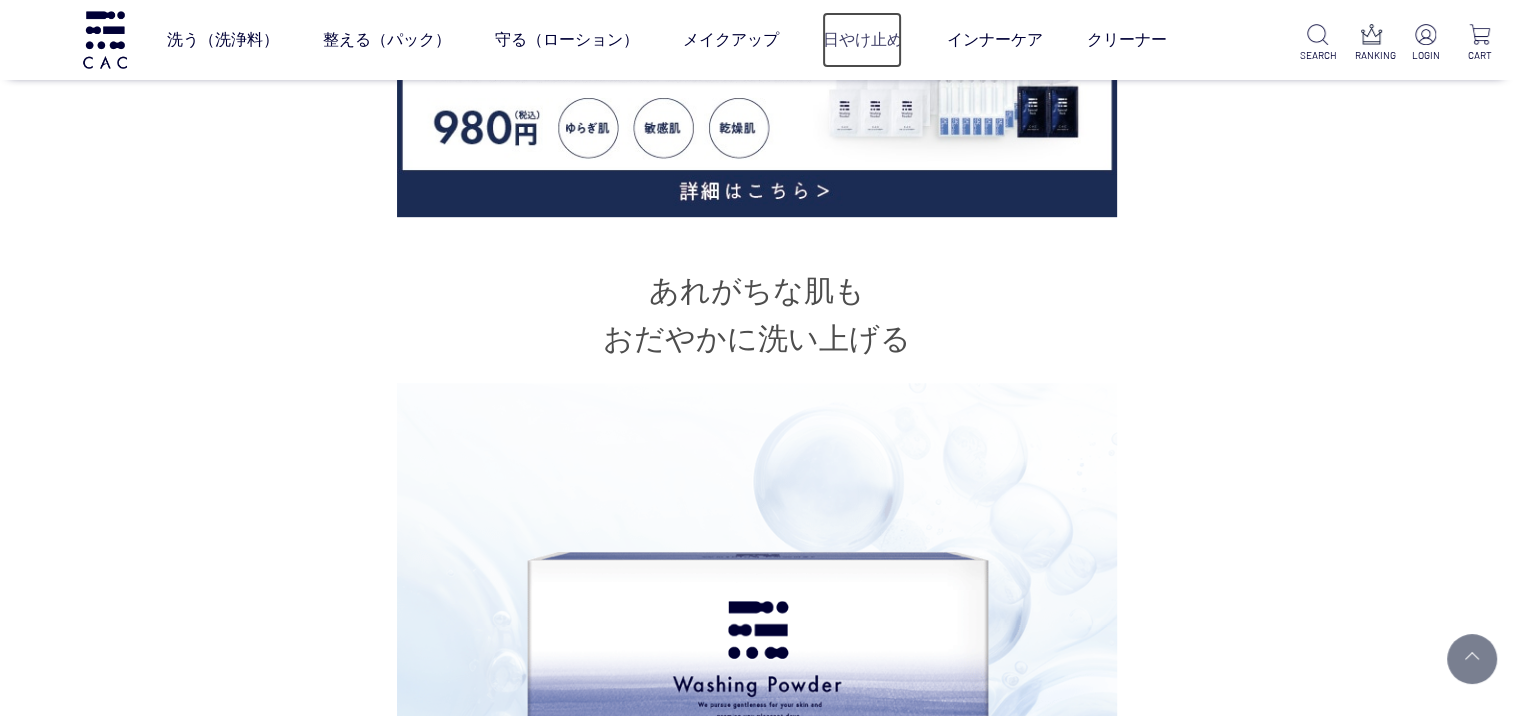 click on "日やけ止め" at bounding box center [862, 40] 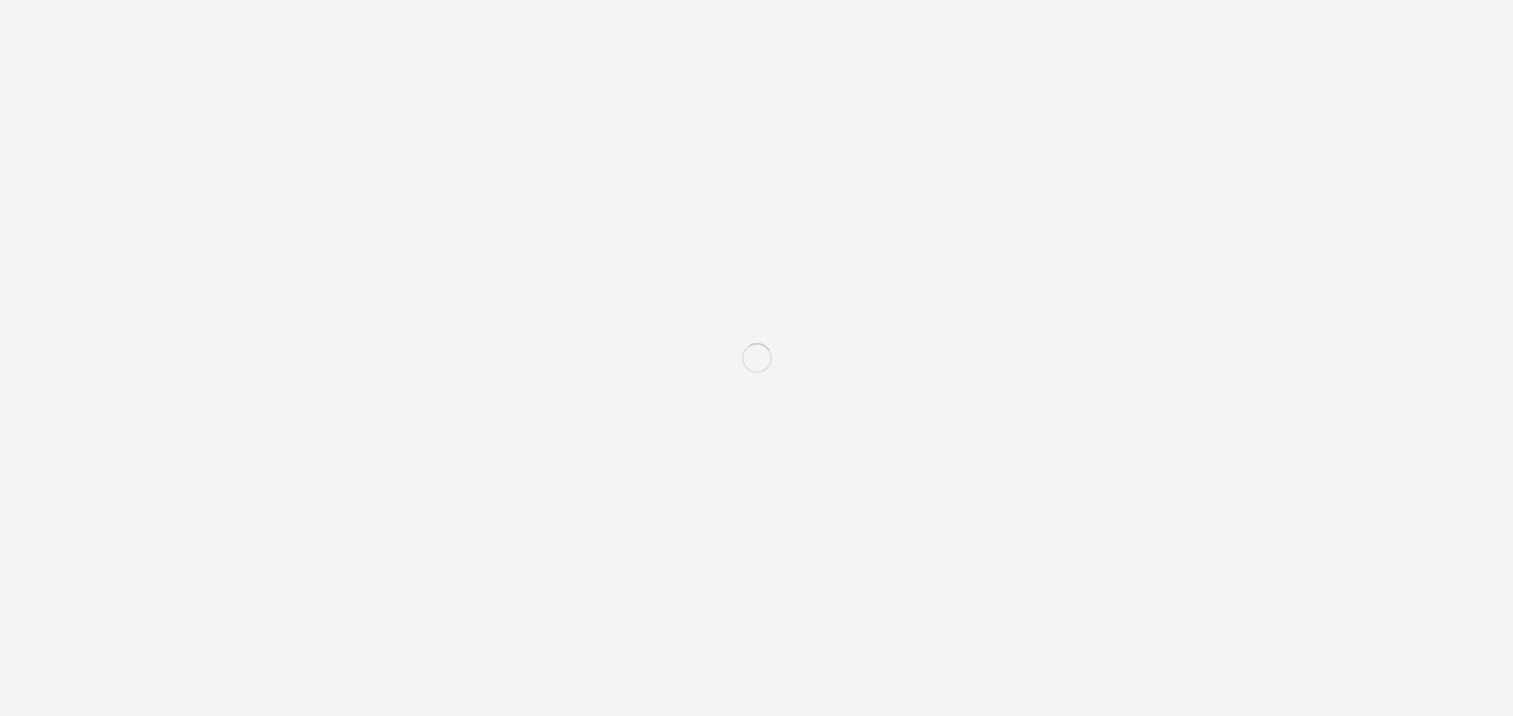 scroll, scrollTop: 0, scrollLeft: 0, axis: both 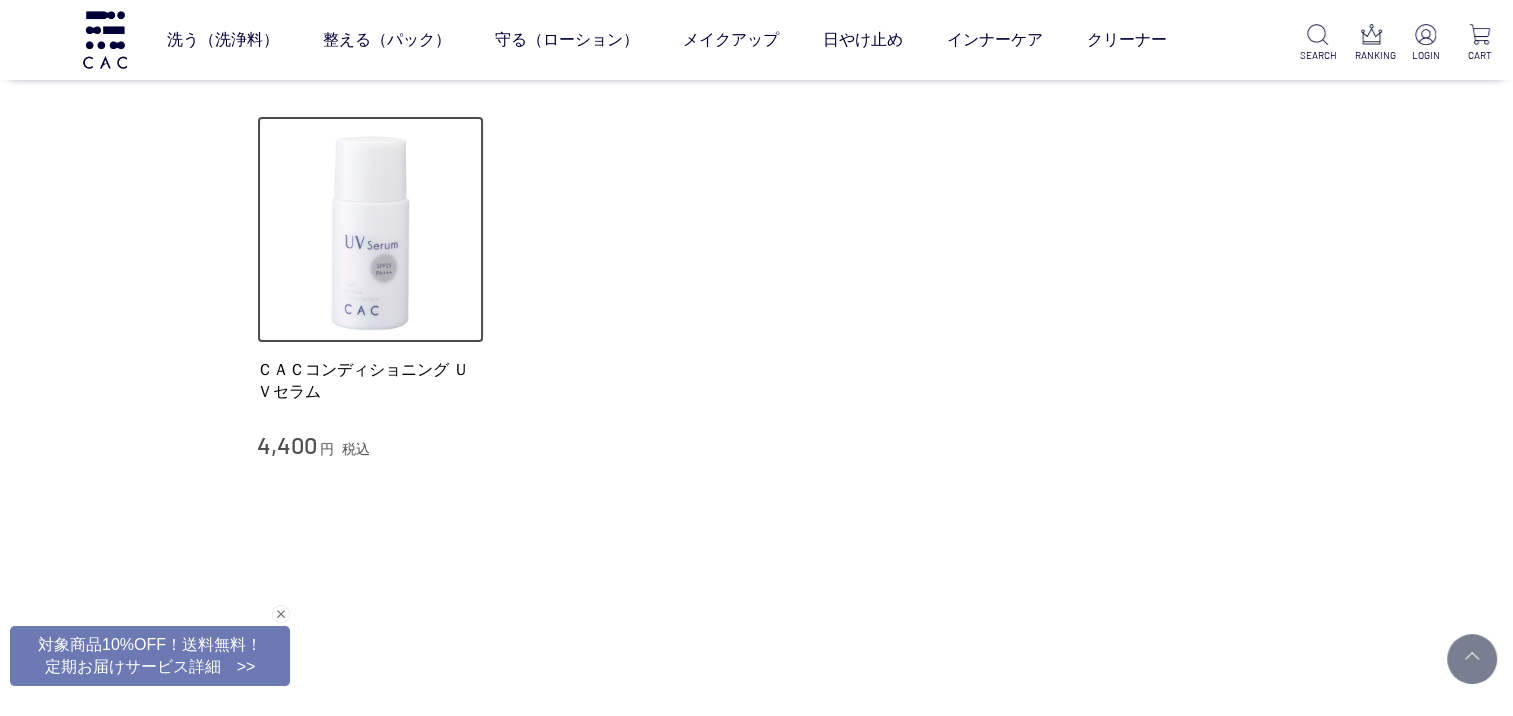 click at bounding box center (371, 230) 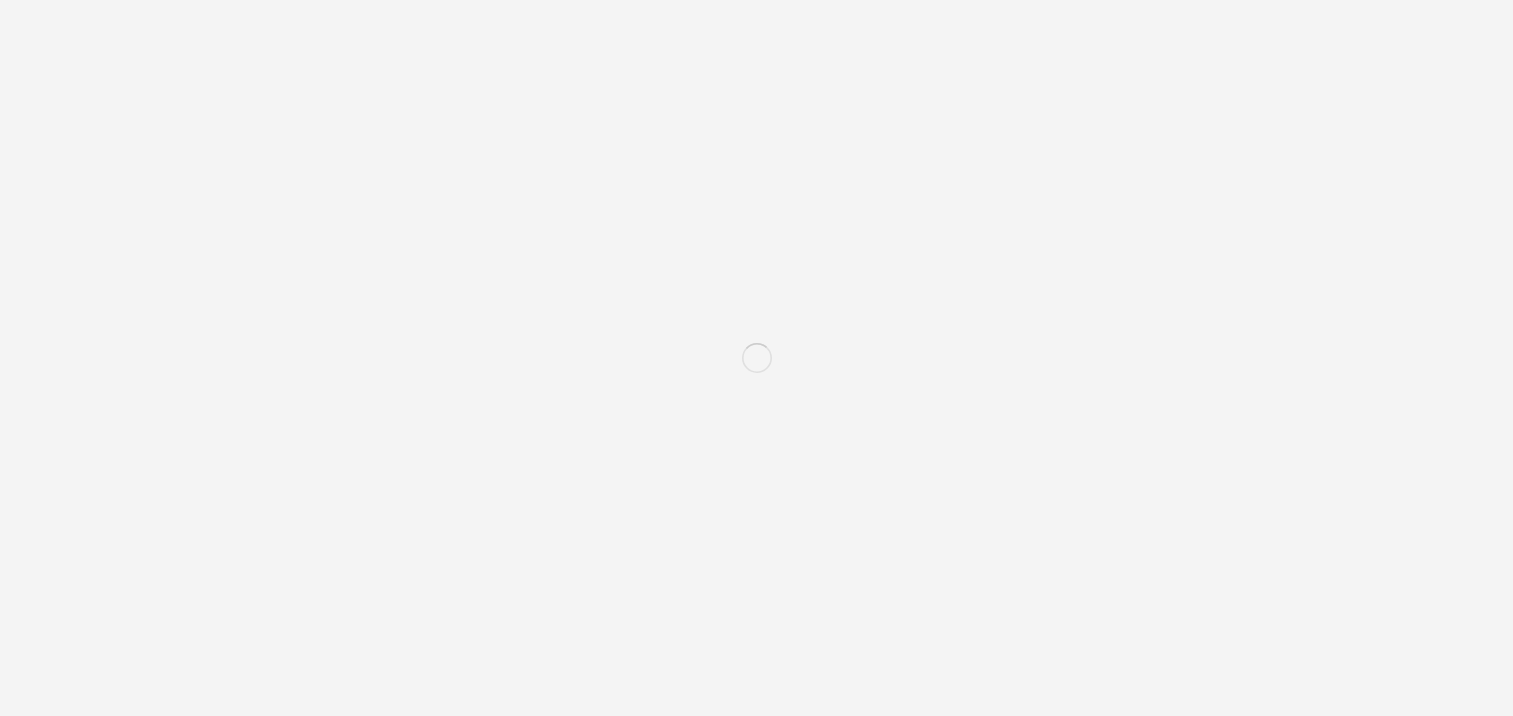 scroll, scrollTop: 0, scrollLeft: 0, axis: both 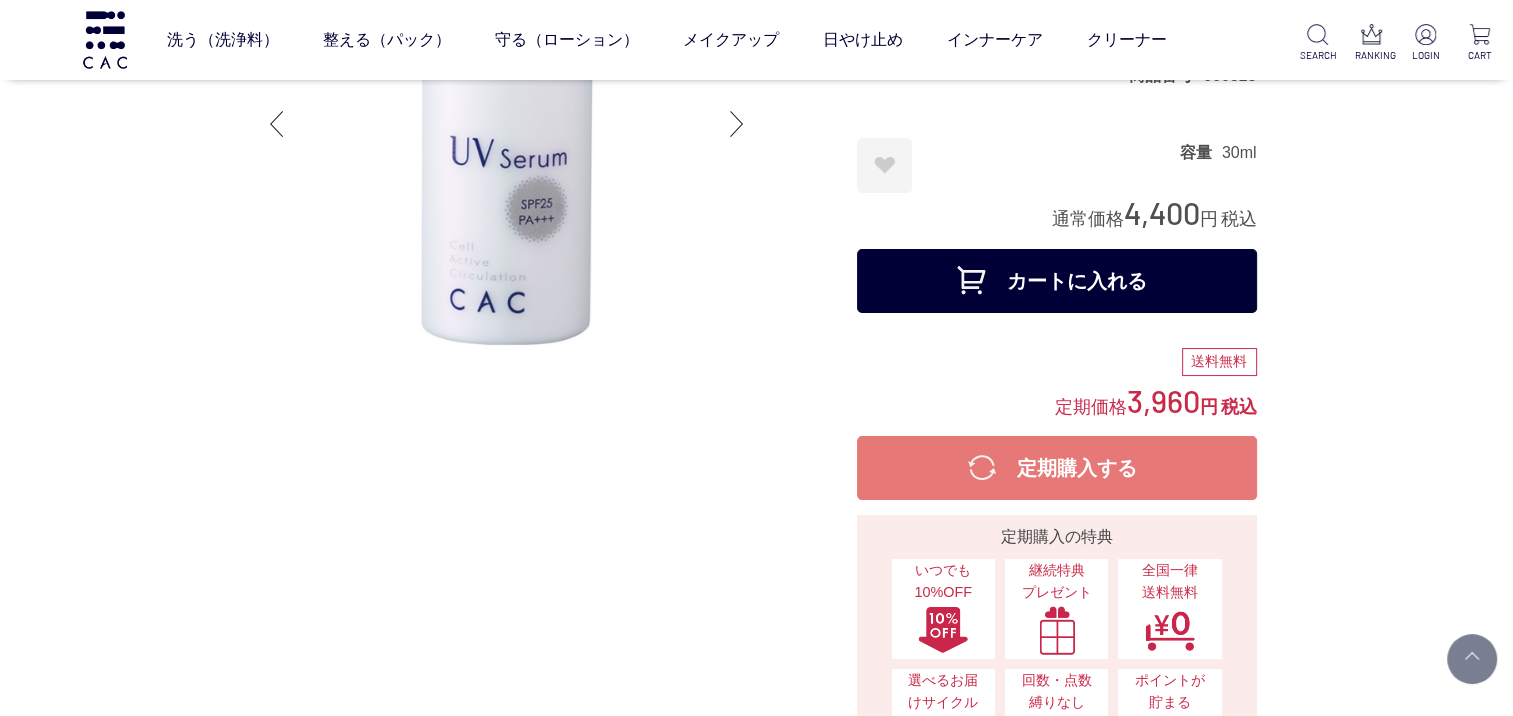 click on "カートに入れる" at bounding box center [1057, 281] 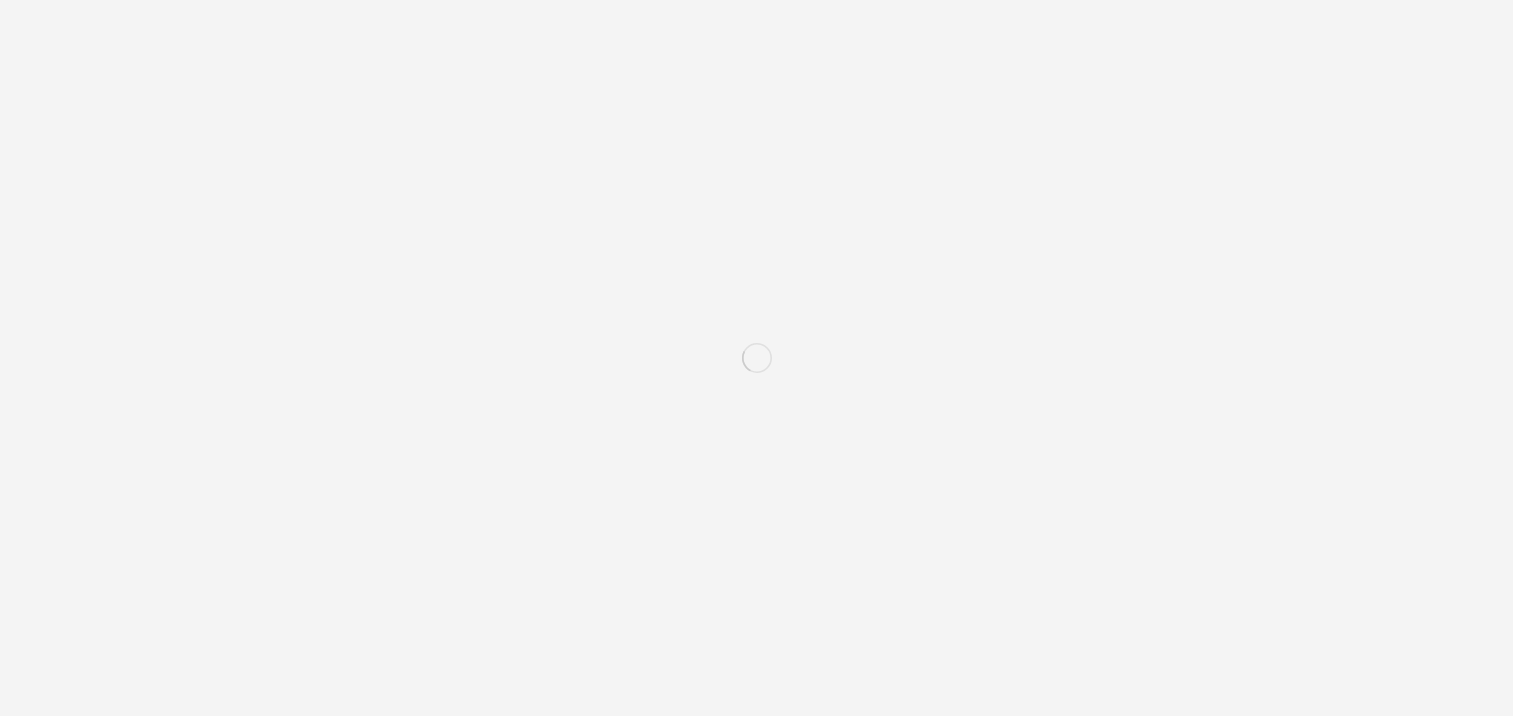 scroll, scrollTop: 0, scrollLeft: 0, axis: both 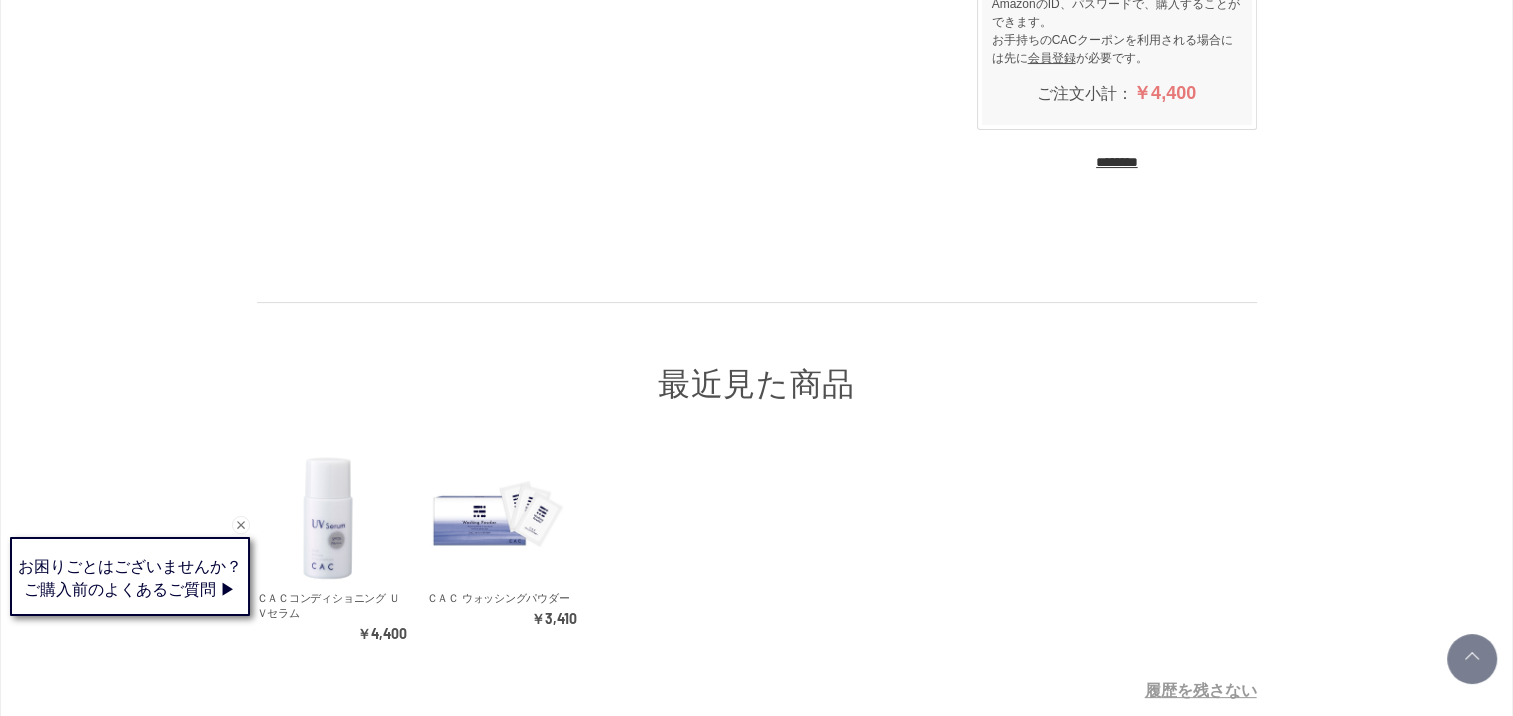 click on "********" at bounding box center (1117, 162) 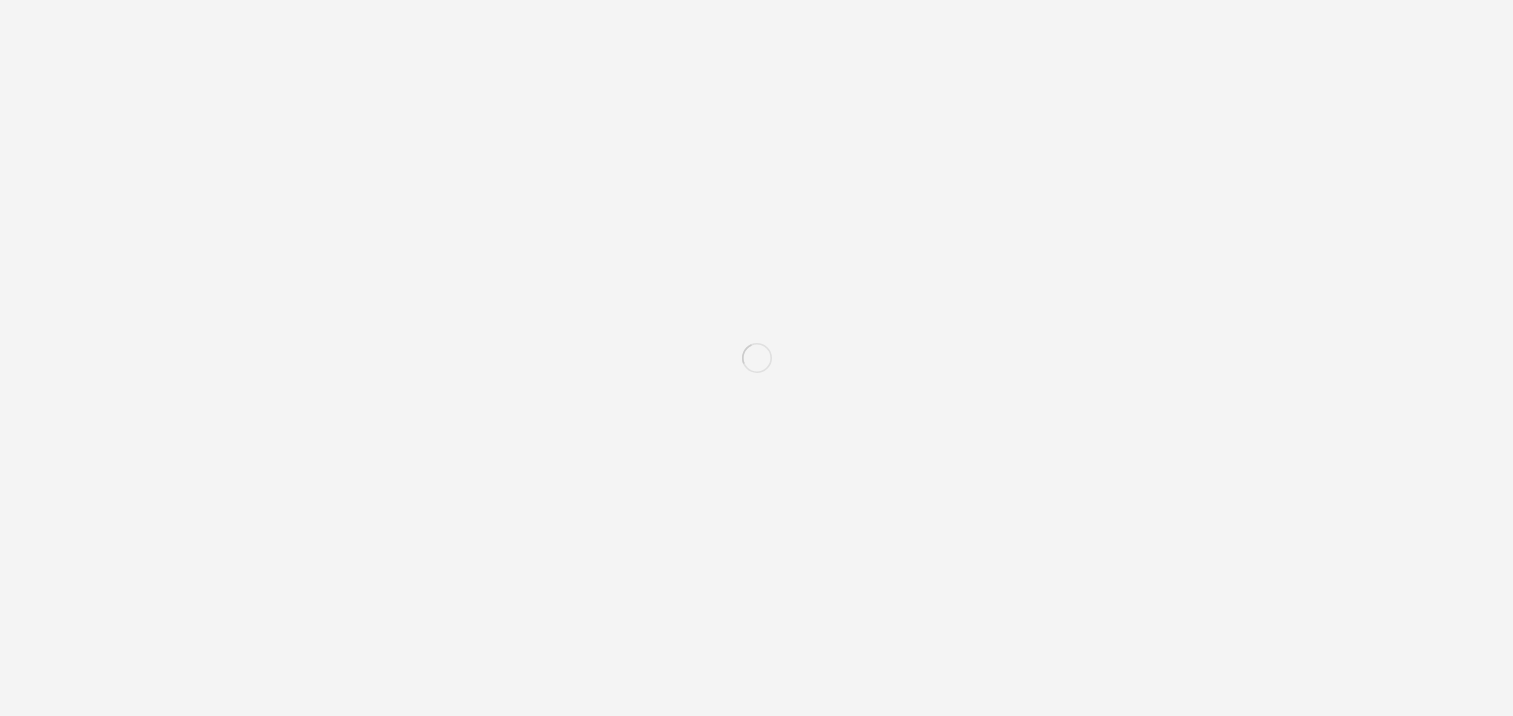 scroll, scrollTop: 0, scrollLeft: 0, axis: both 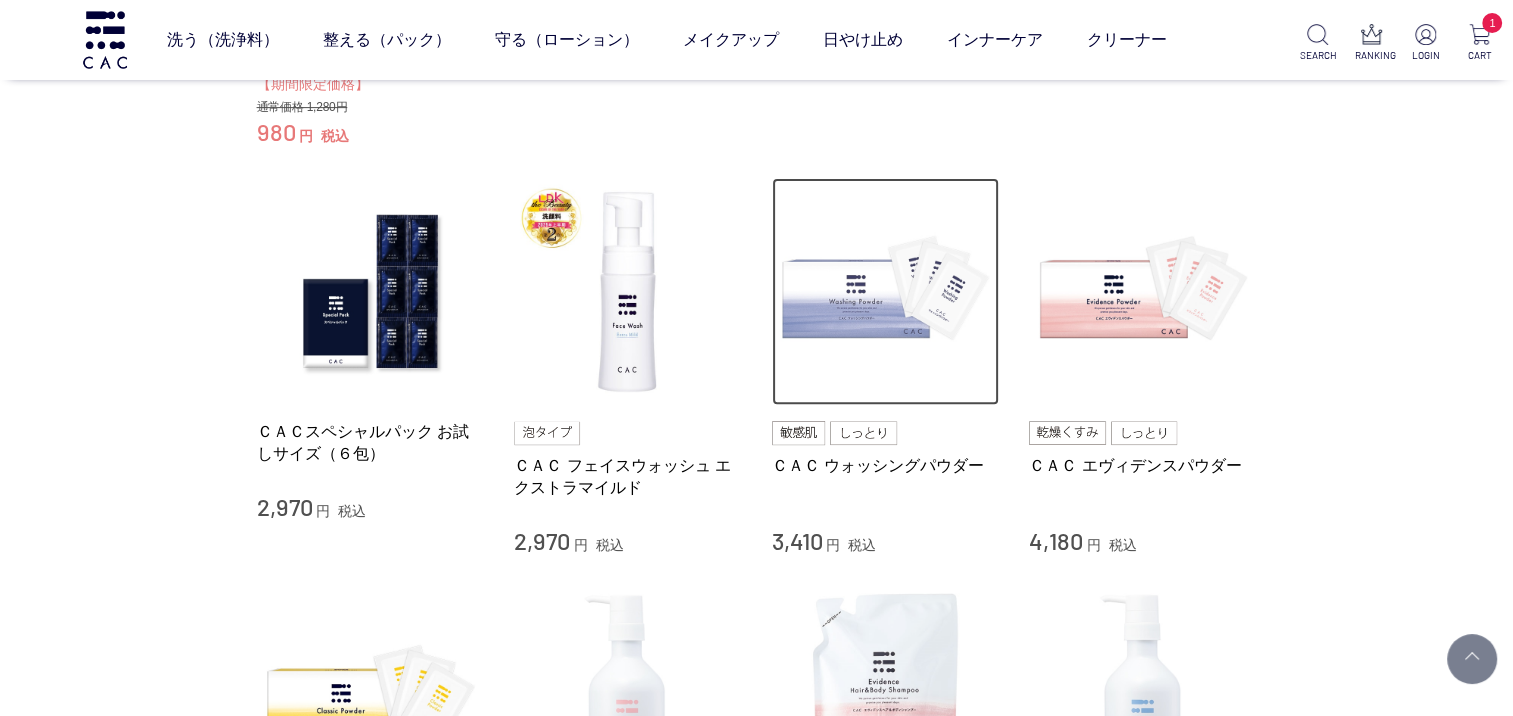 click at bounding box center (886, 292) 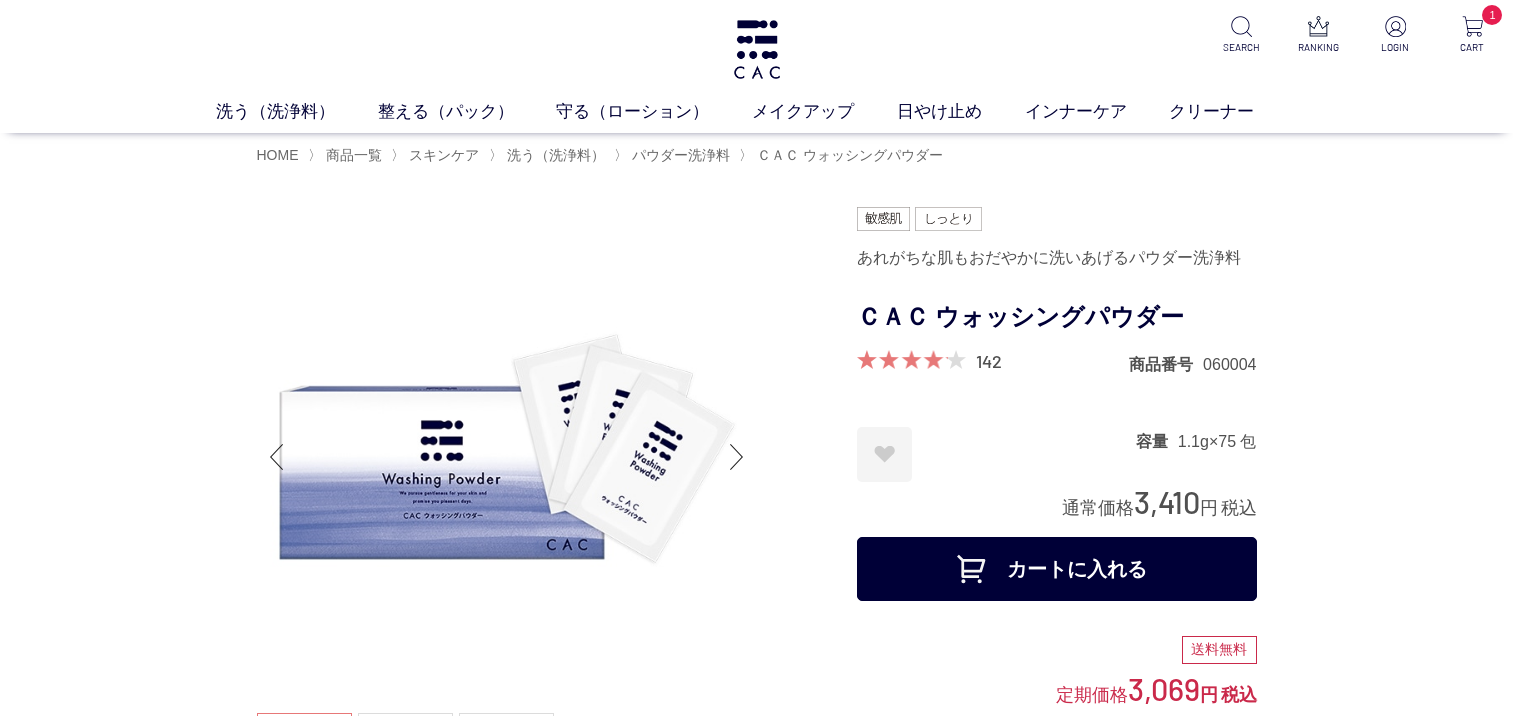 scroll, scrollTop: 0, scrollLeft: 0, axis: both 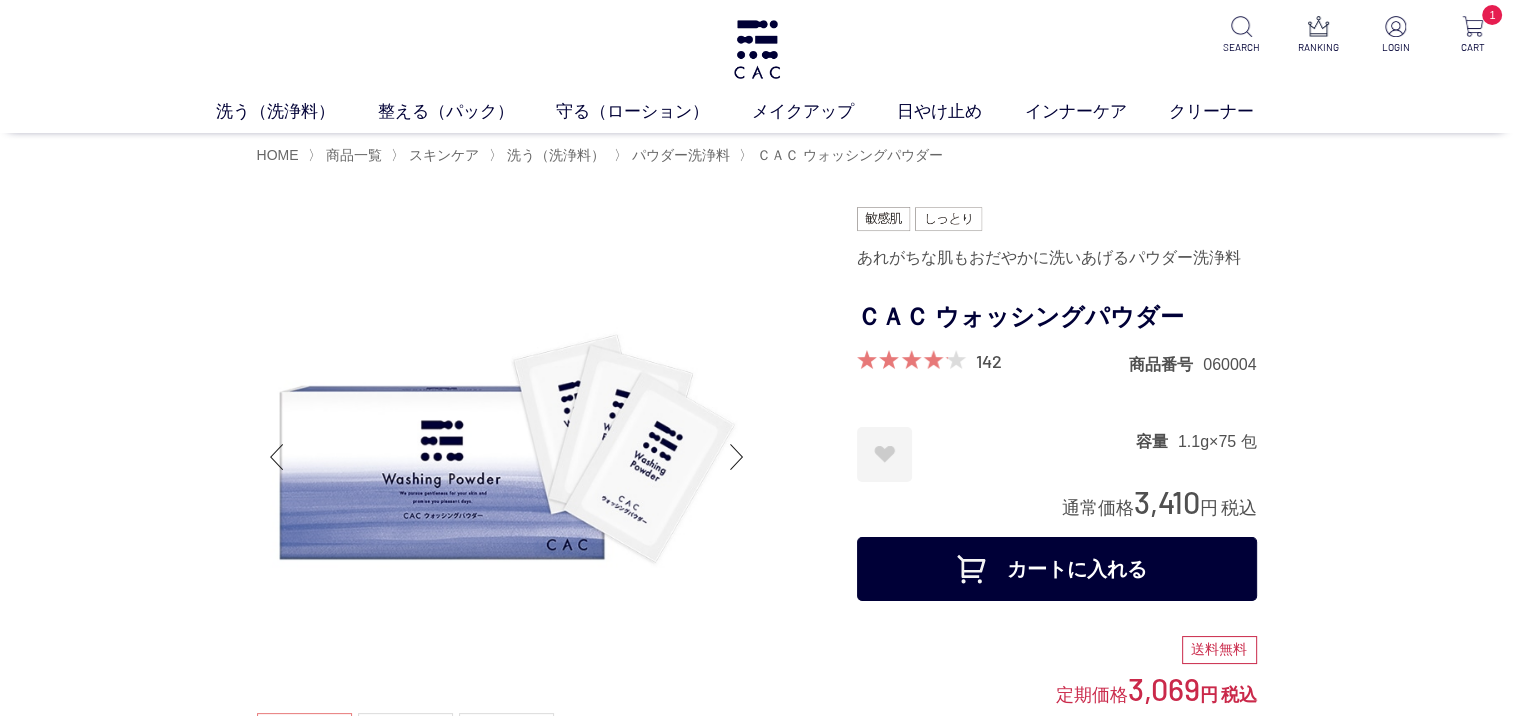 click on "カートに入れる" at bounding box center (1057, 569) 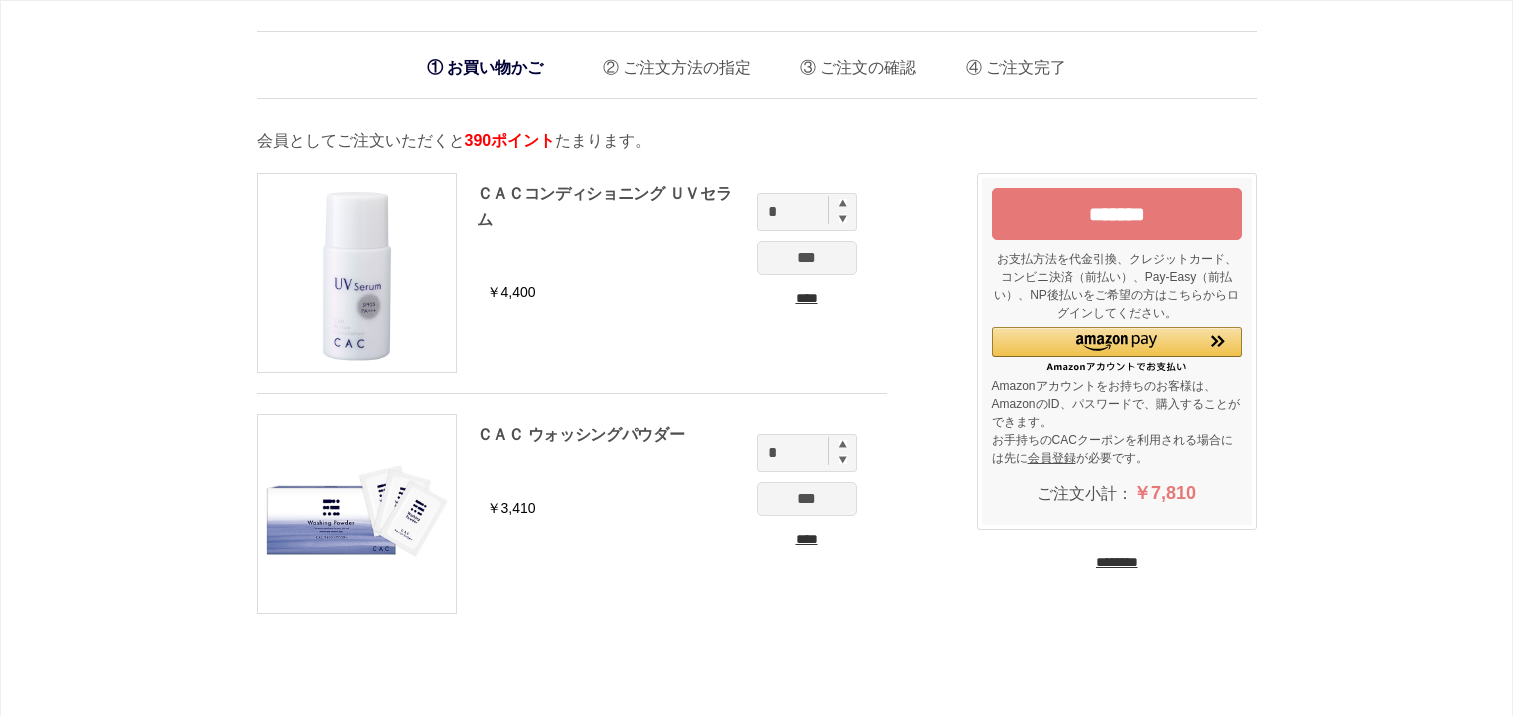 scroll, scrollTop: 0, scrollLeft: 0, axis: both 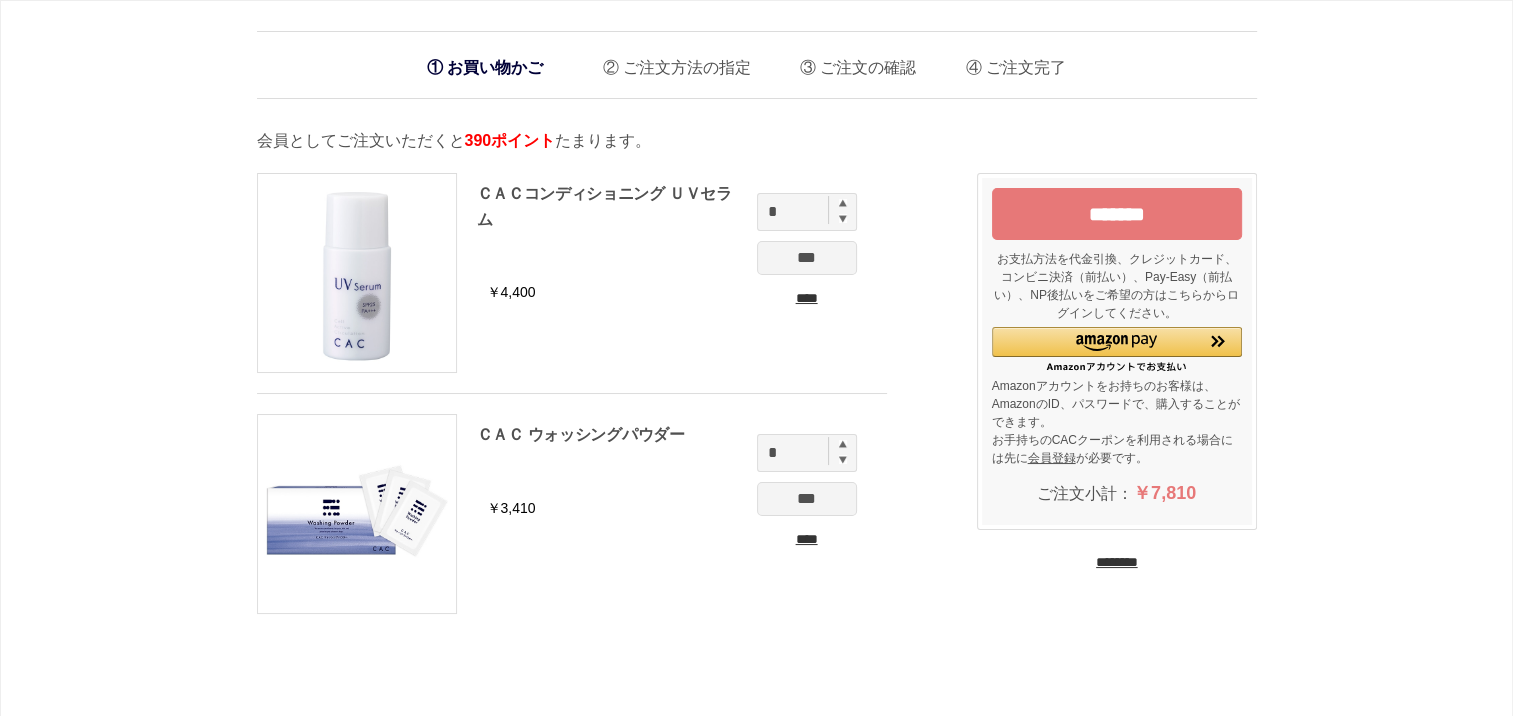 click on "********" at bounding box center (1117, 562) 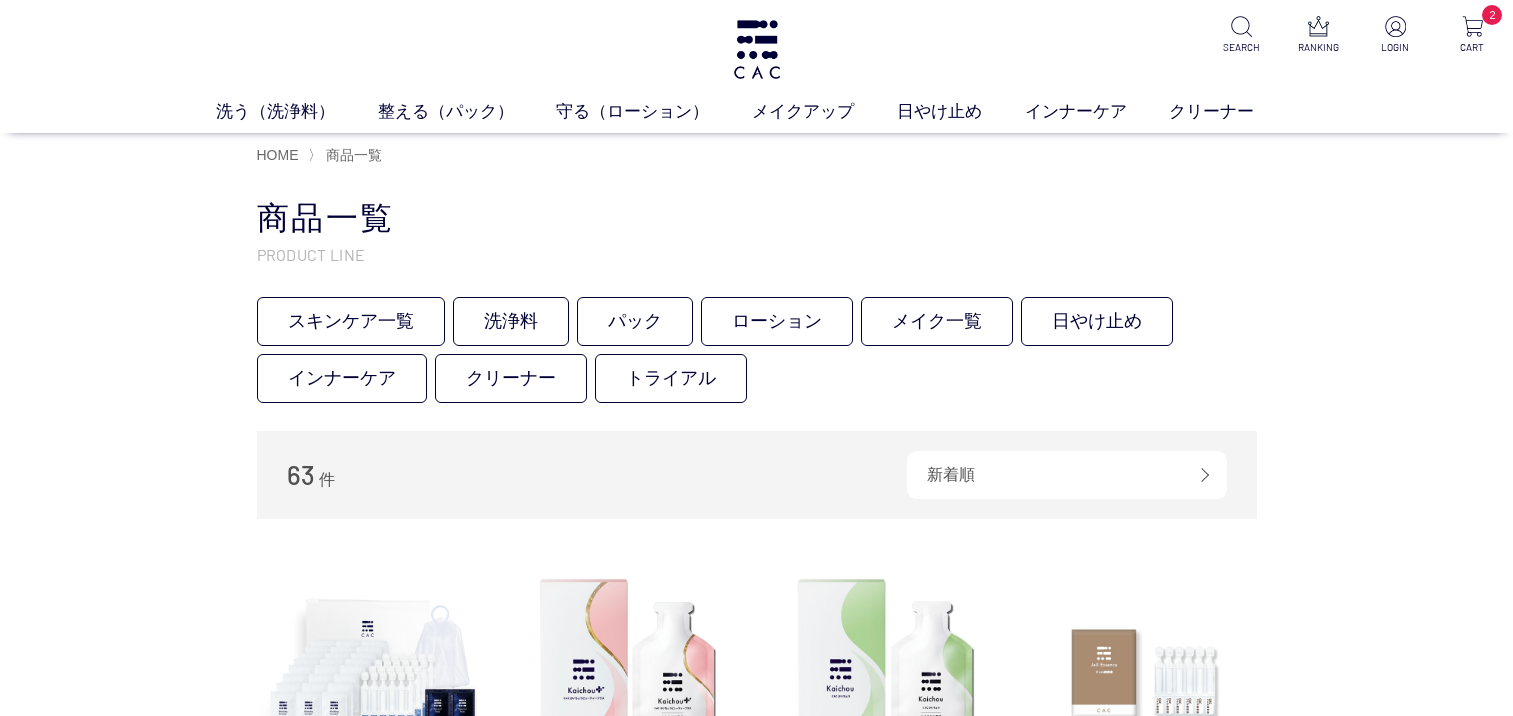 scroll, scrollTop: 0, scrollLeft: 0, axis: both 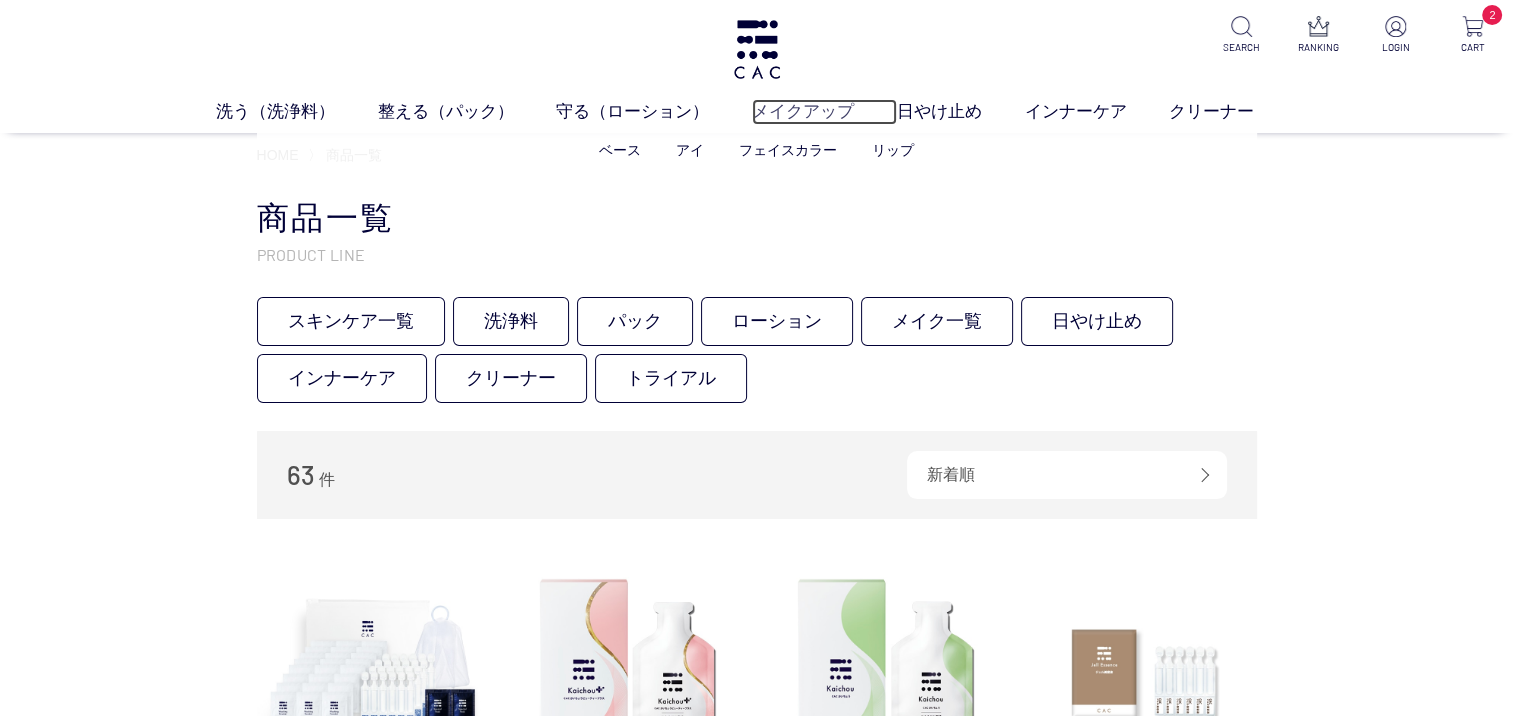 click on "メイクアップ" at bounding box center [824, 112] 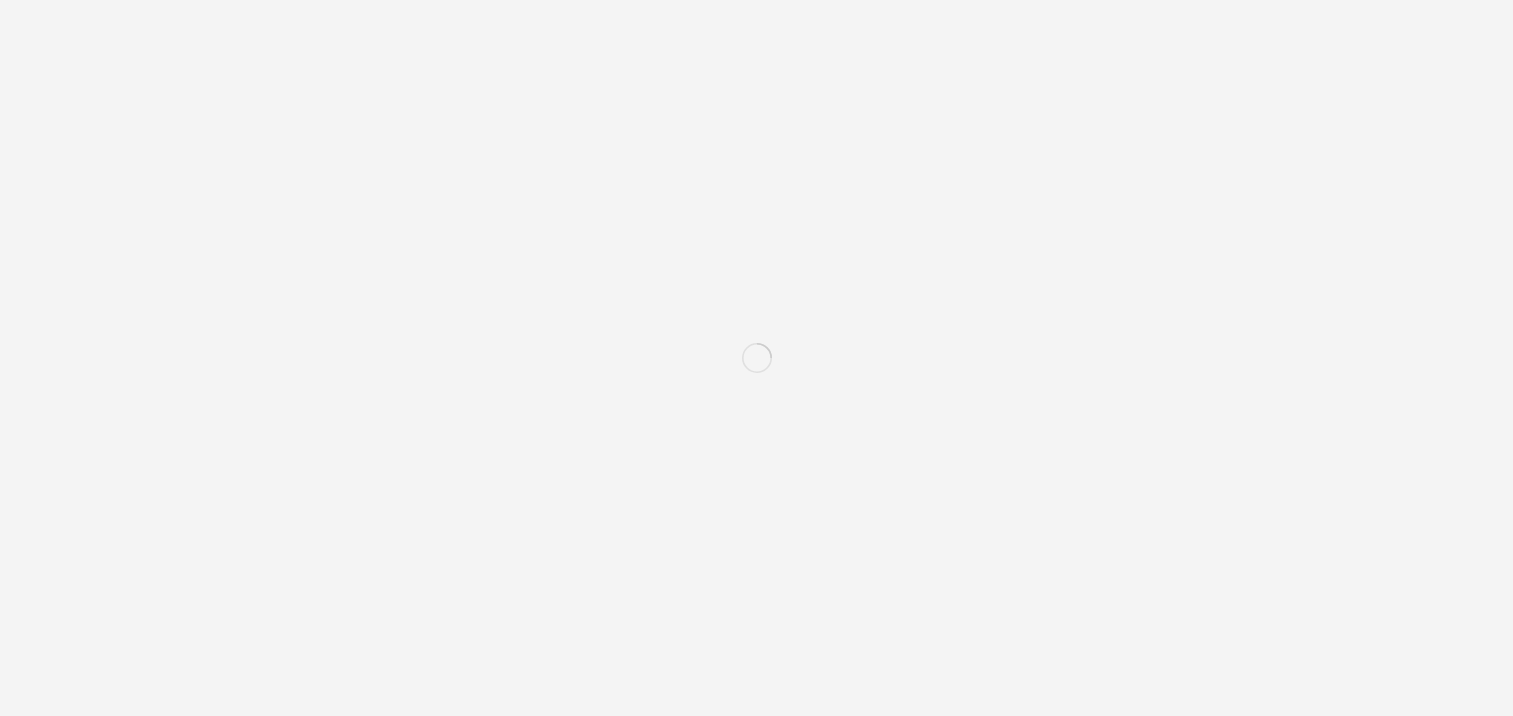 scroll, scrollTop: 0, scrollLeft: 0, axis: both 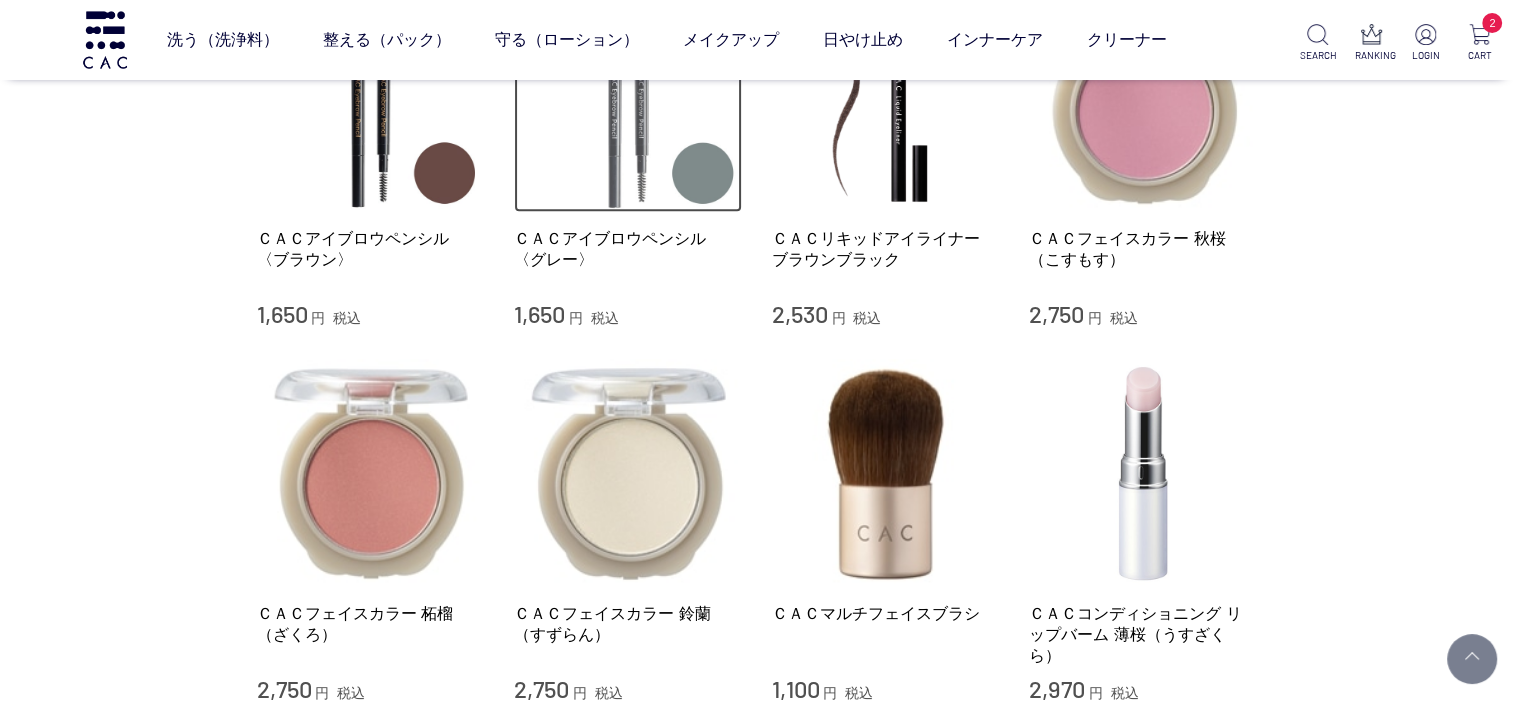 click at bounding box center (628, 98) 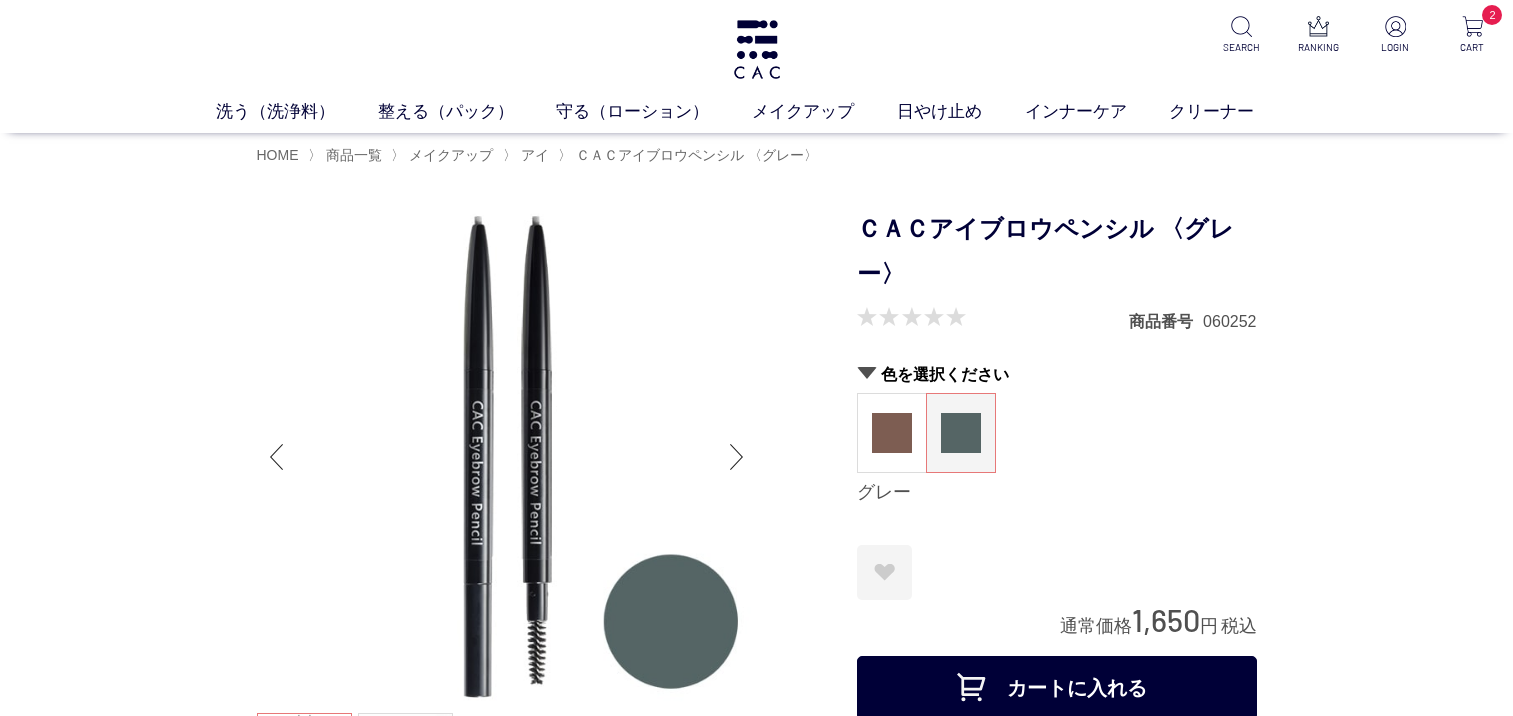 scroll, scrollTop: 0, scrollLeft: 0, axis: both 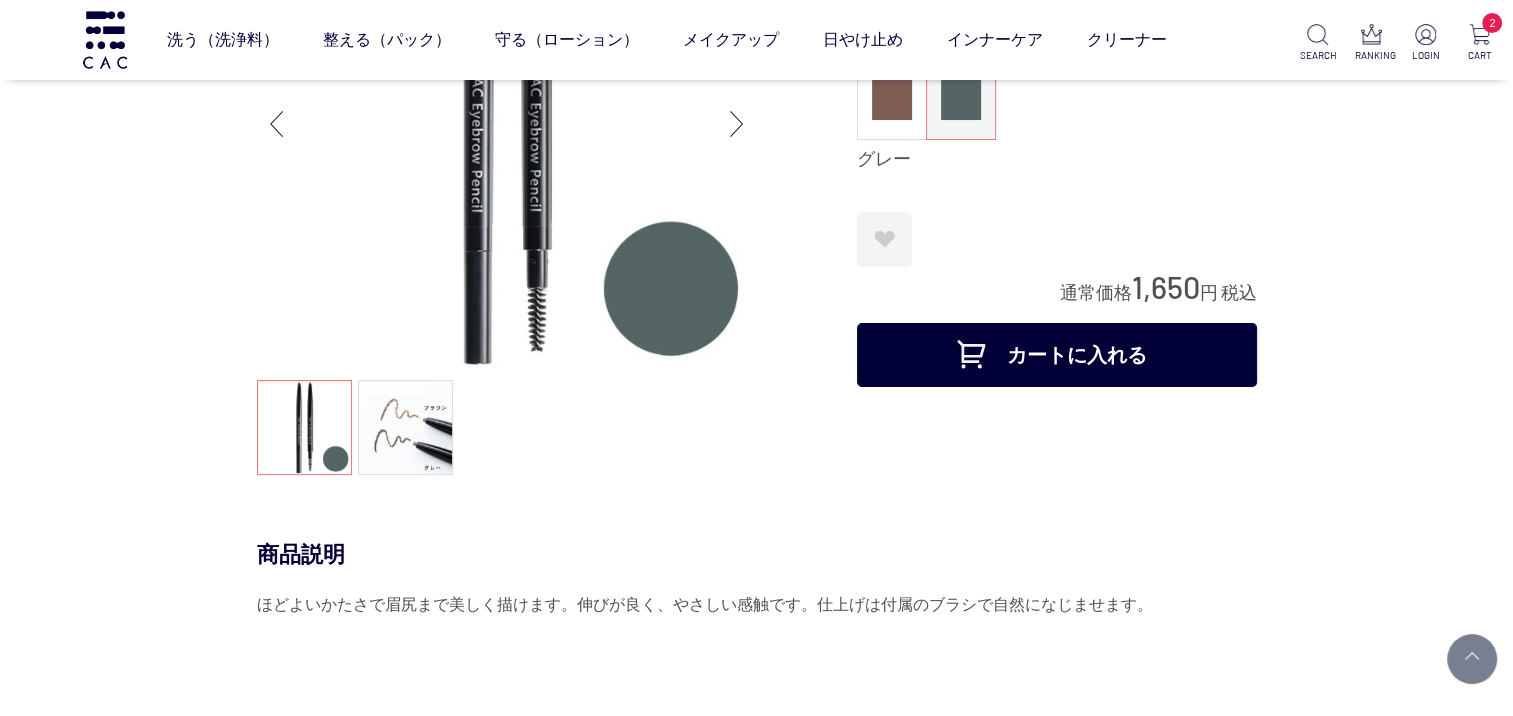 click on "カートに入れる" at bounding box center [1057, 355] 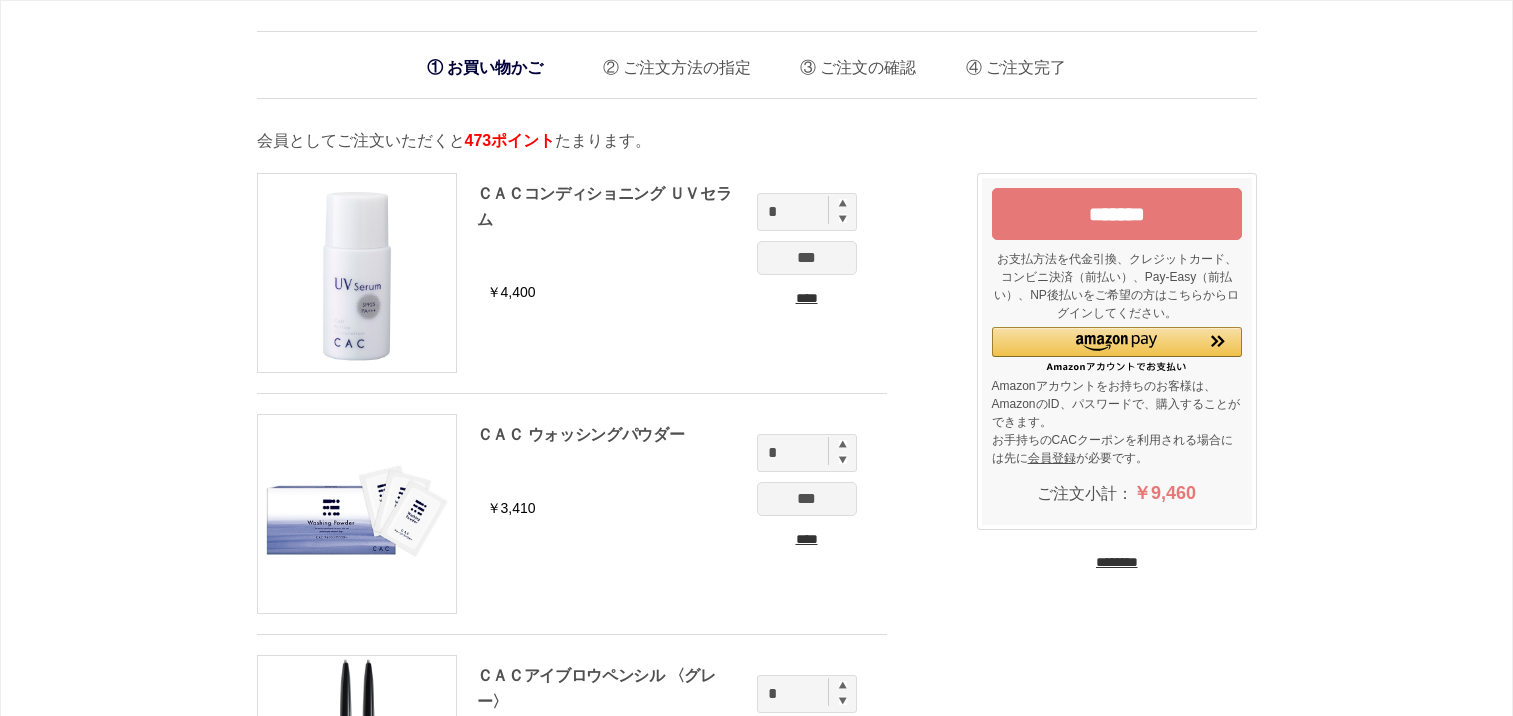 scroll, scrollTop: 0, scrollLeft: 0, axis: both 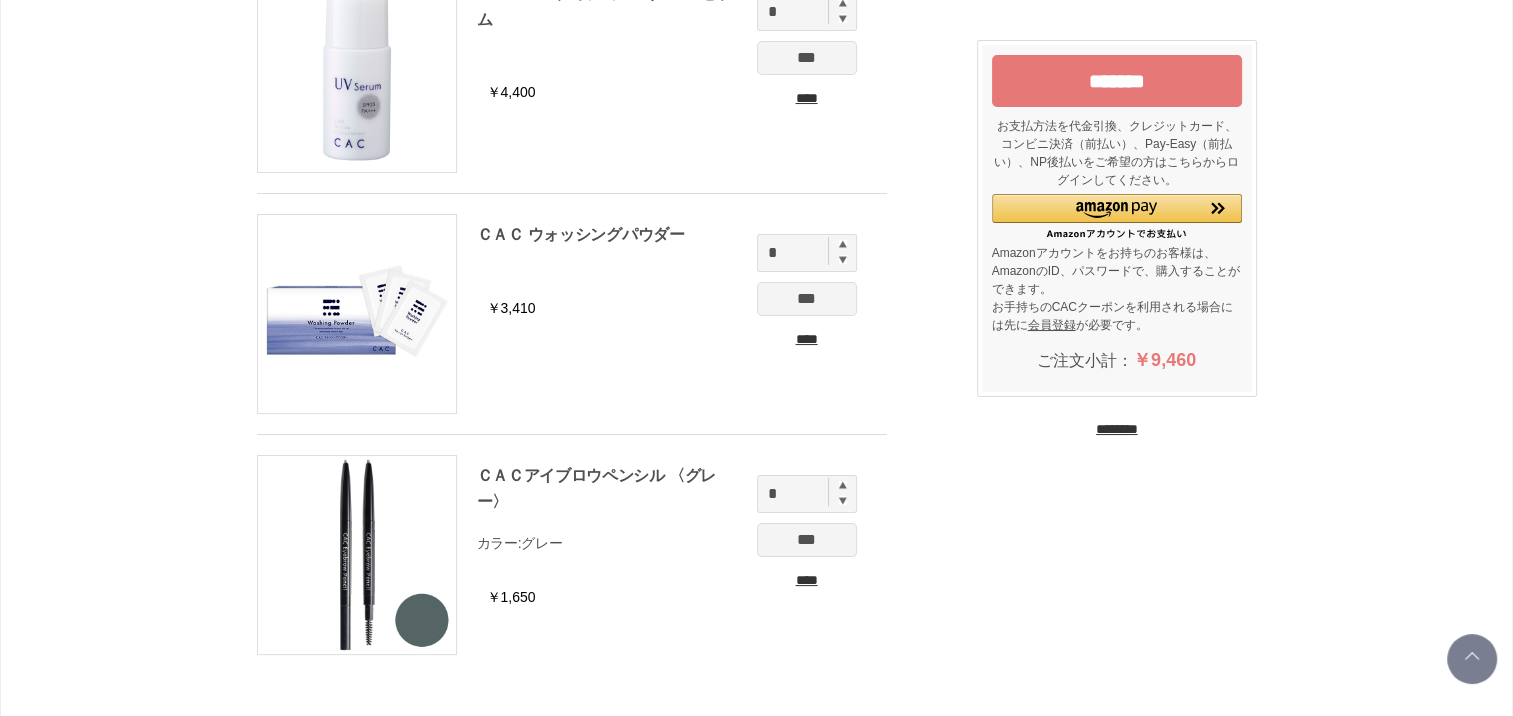click on "*******" at bounding box center (1117, 81) 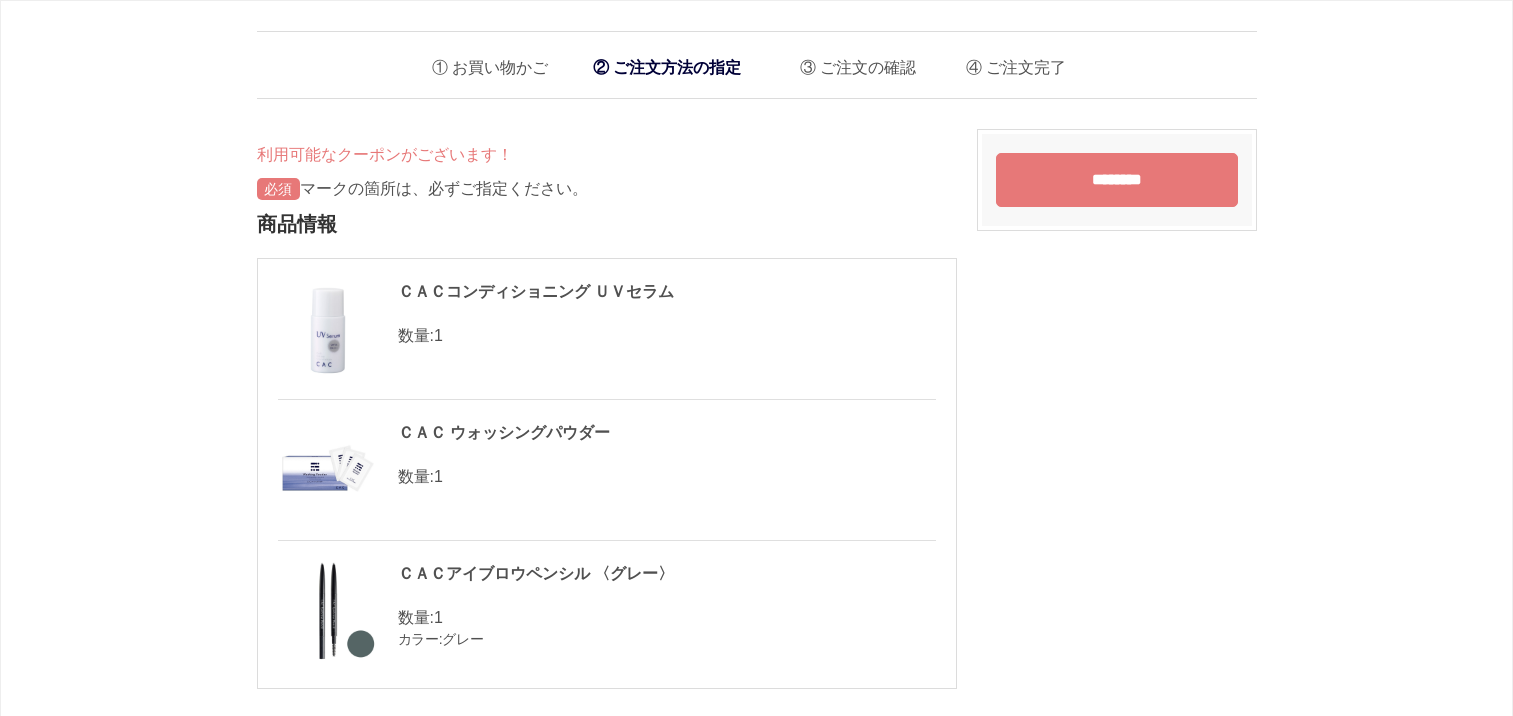 scroll, scrollTop: 0, scrollLeft: 0, axis: both 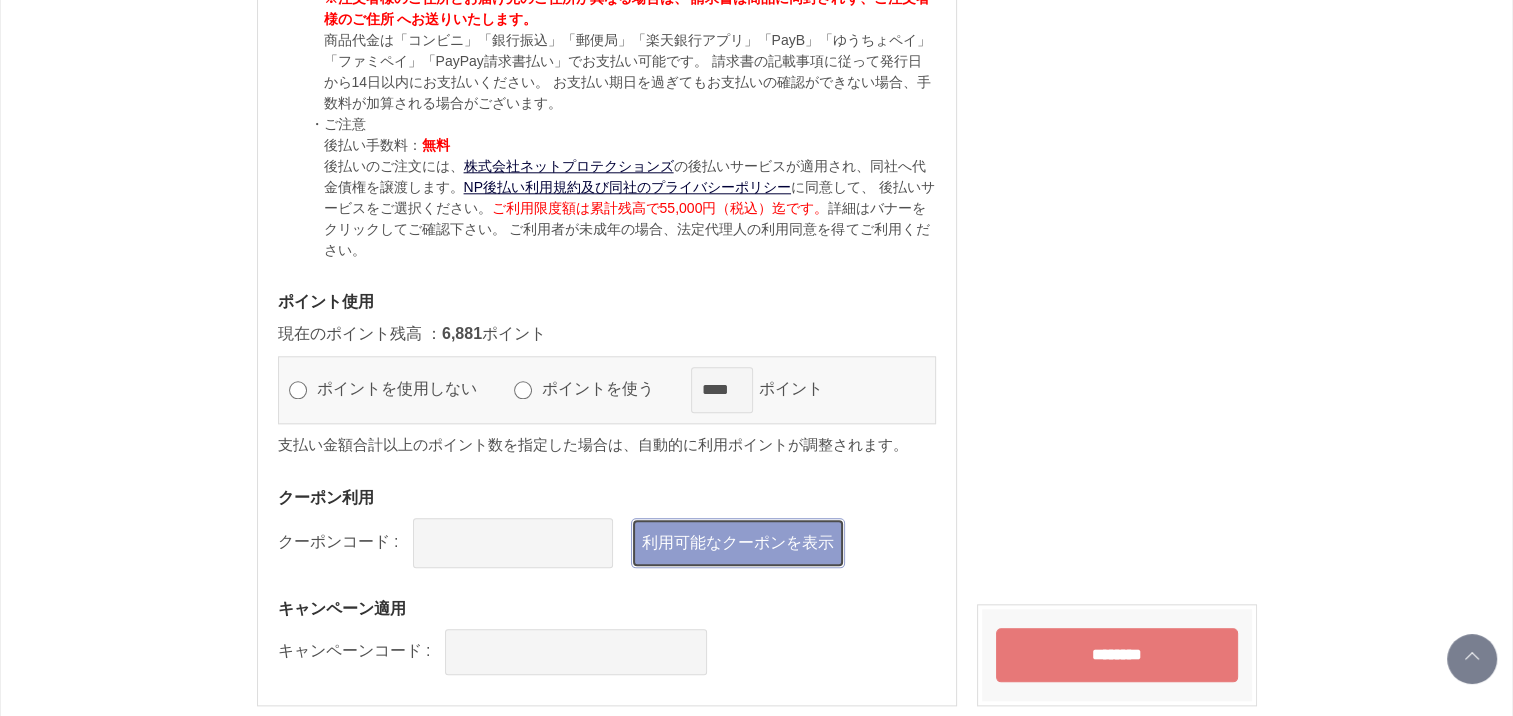 click on "利用可能なクーポンを表示" at bounding box center (738, 543) 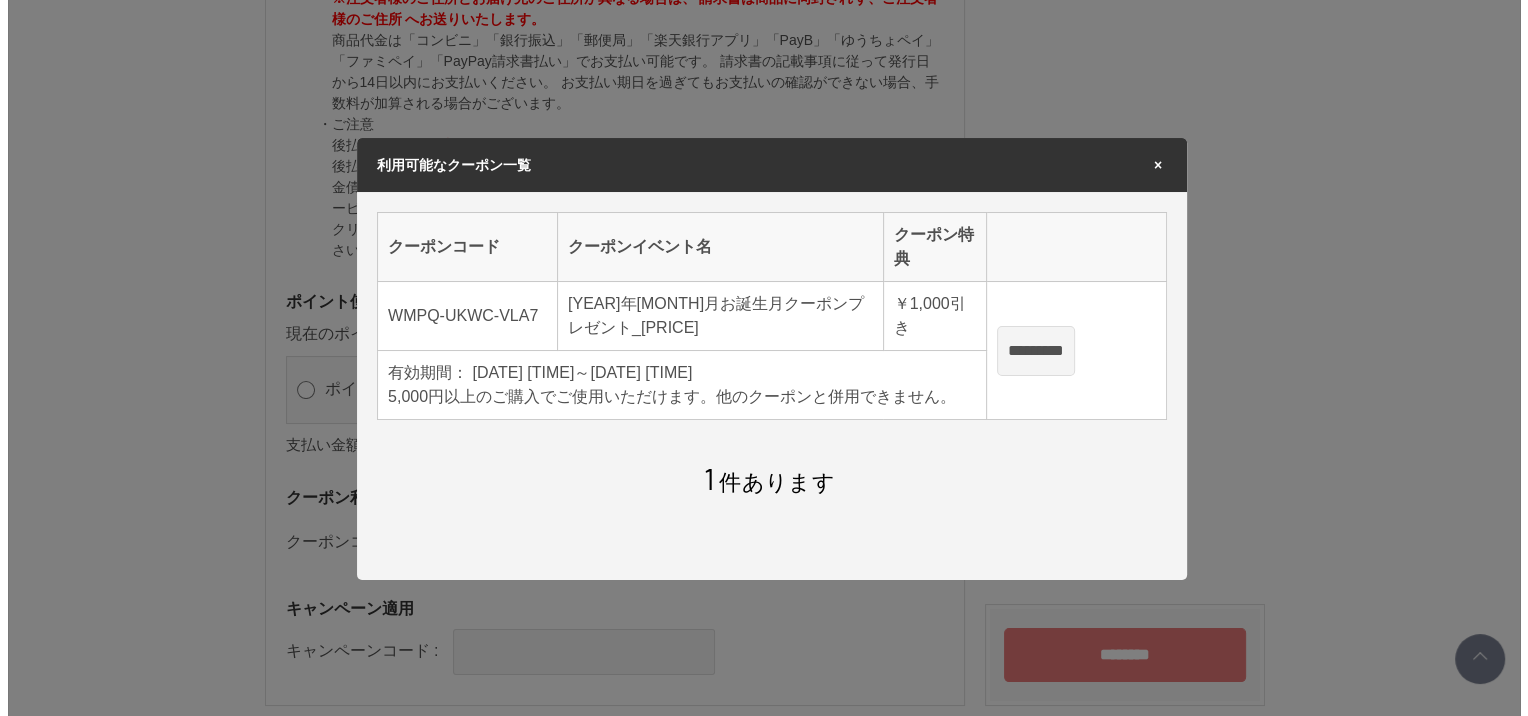 scroll, scrollTop: 0, scrollLeft: 0, axis: both 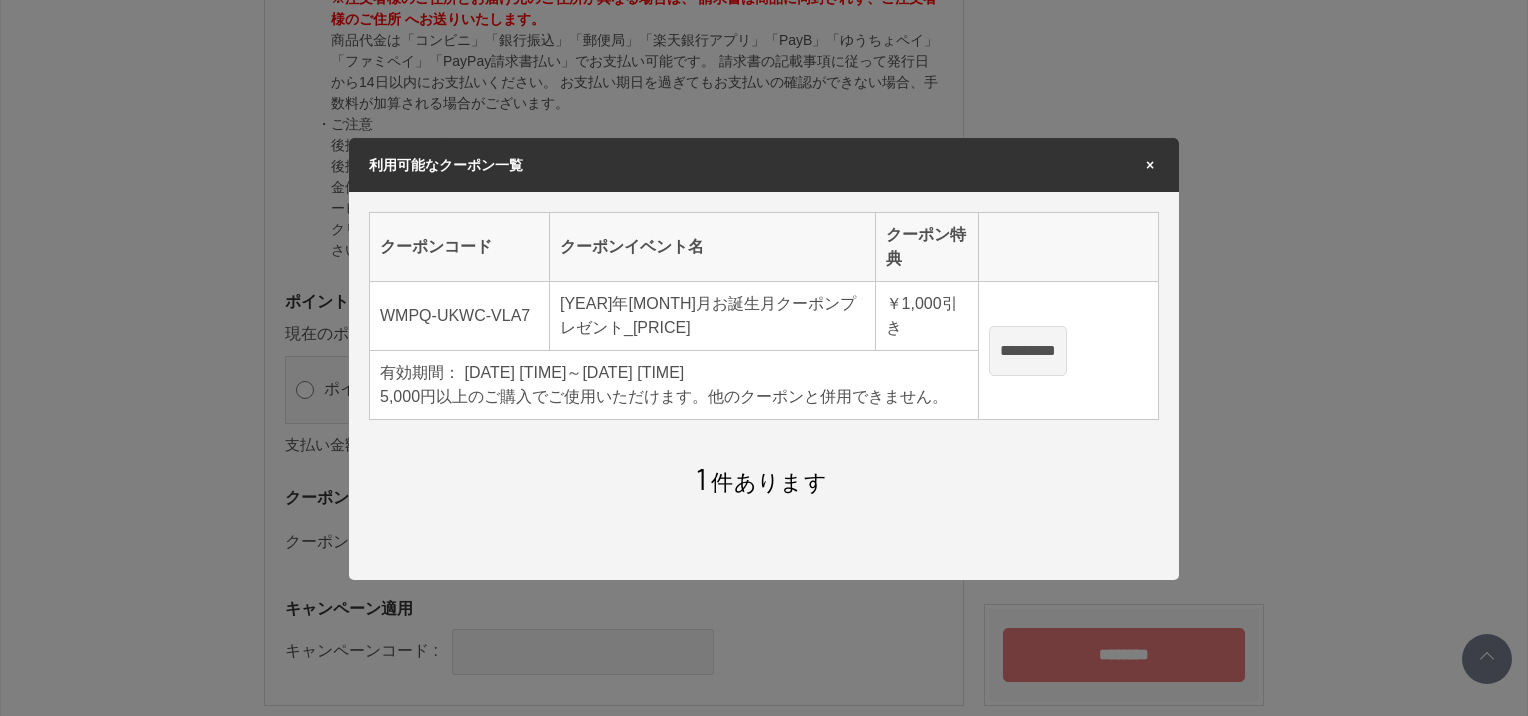 click on "×" at bounding box center [1150, 165] 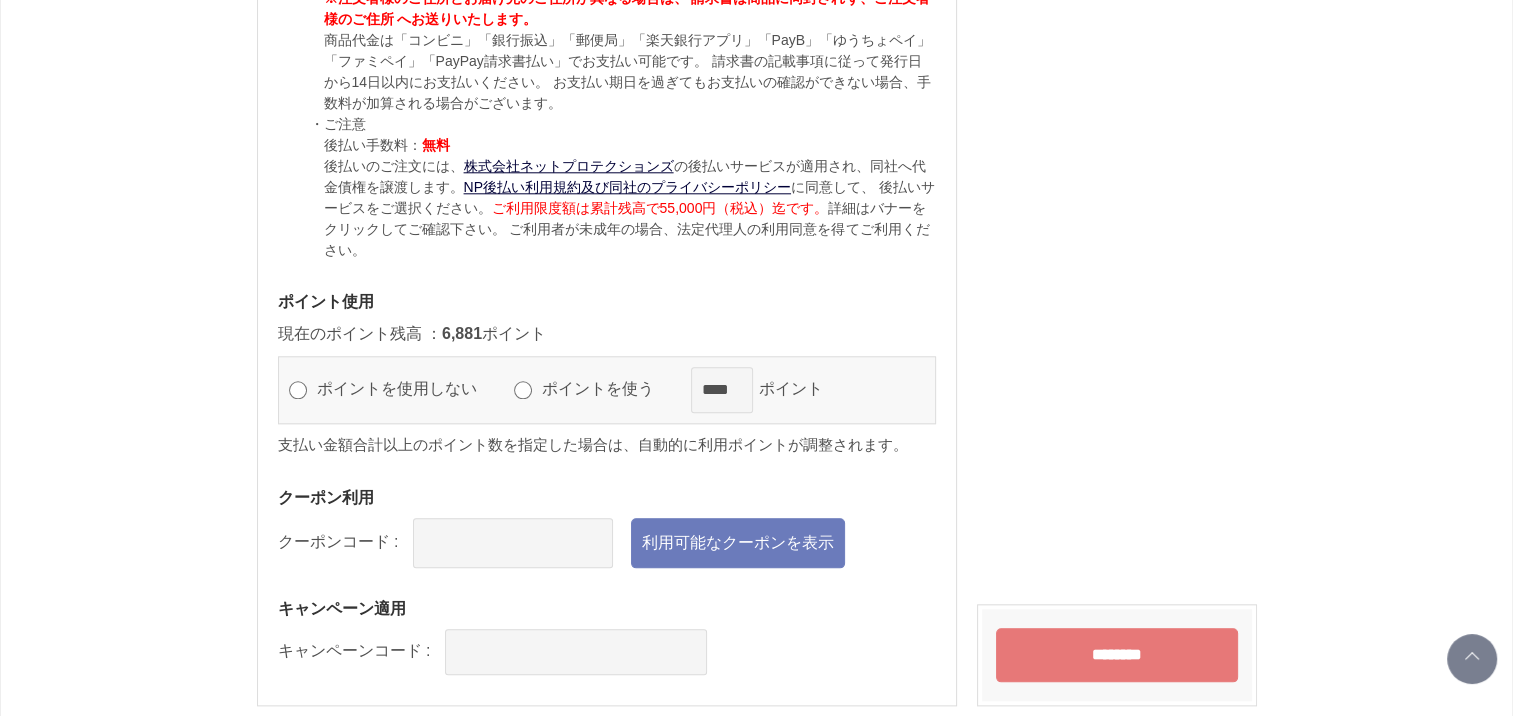 scroll, scrollTop: 2350, scrollLeft: 0, axis: vertical 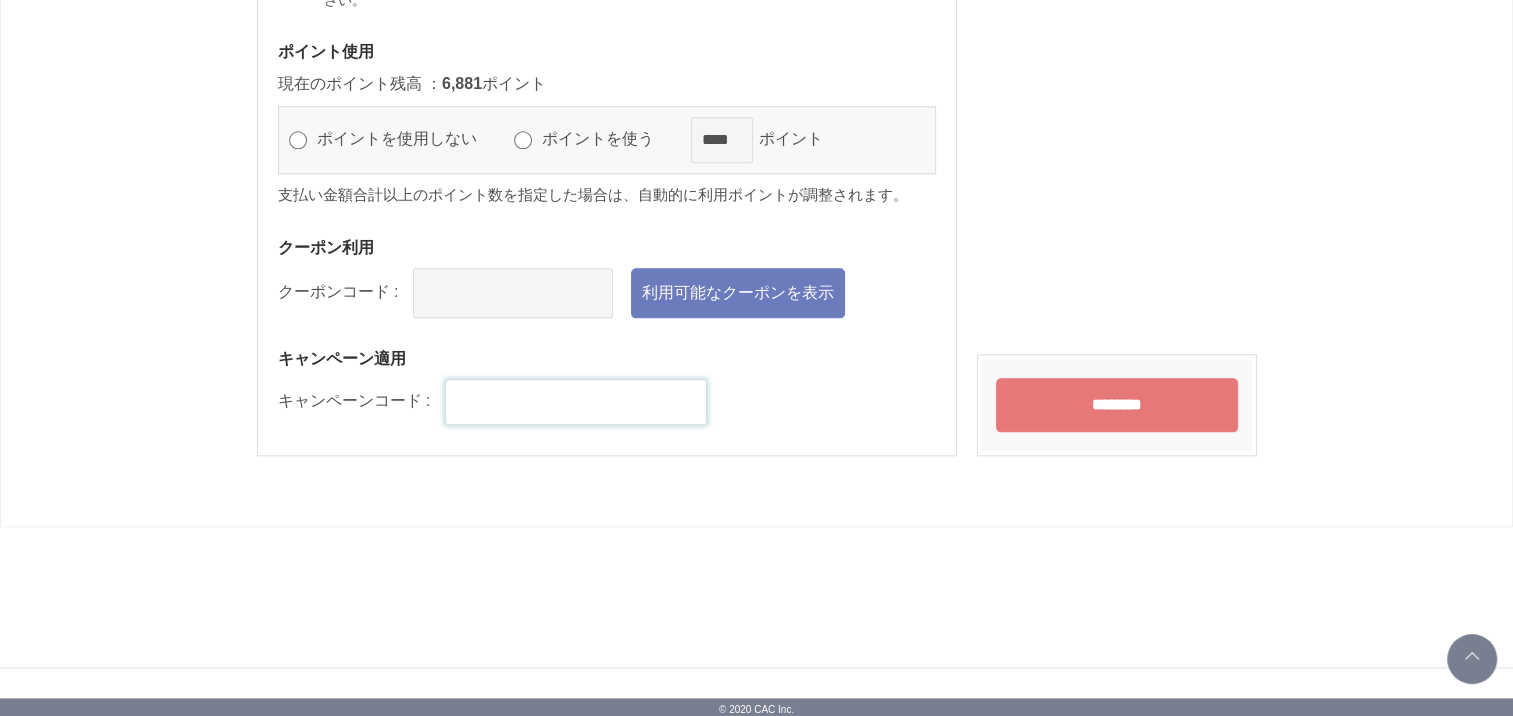 click at bounding box center (576, 402) 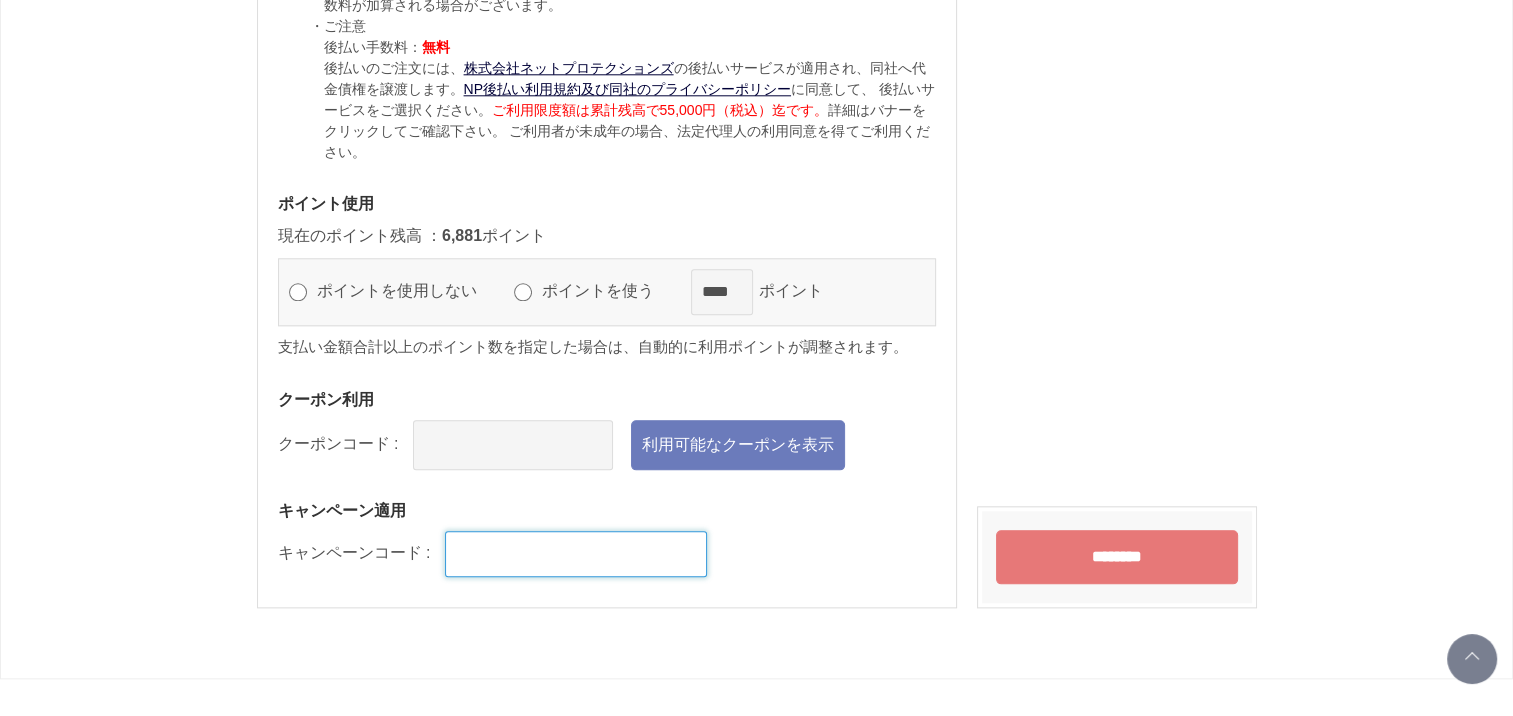 scroll, scrollTop: 2200, scrollLeft: 0, axis: vertical 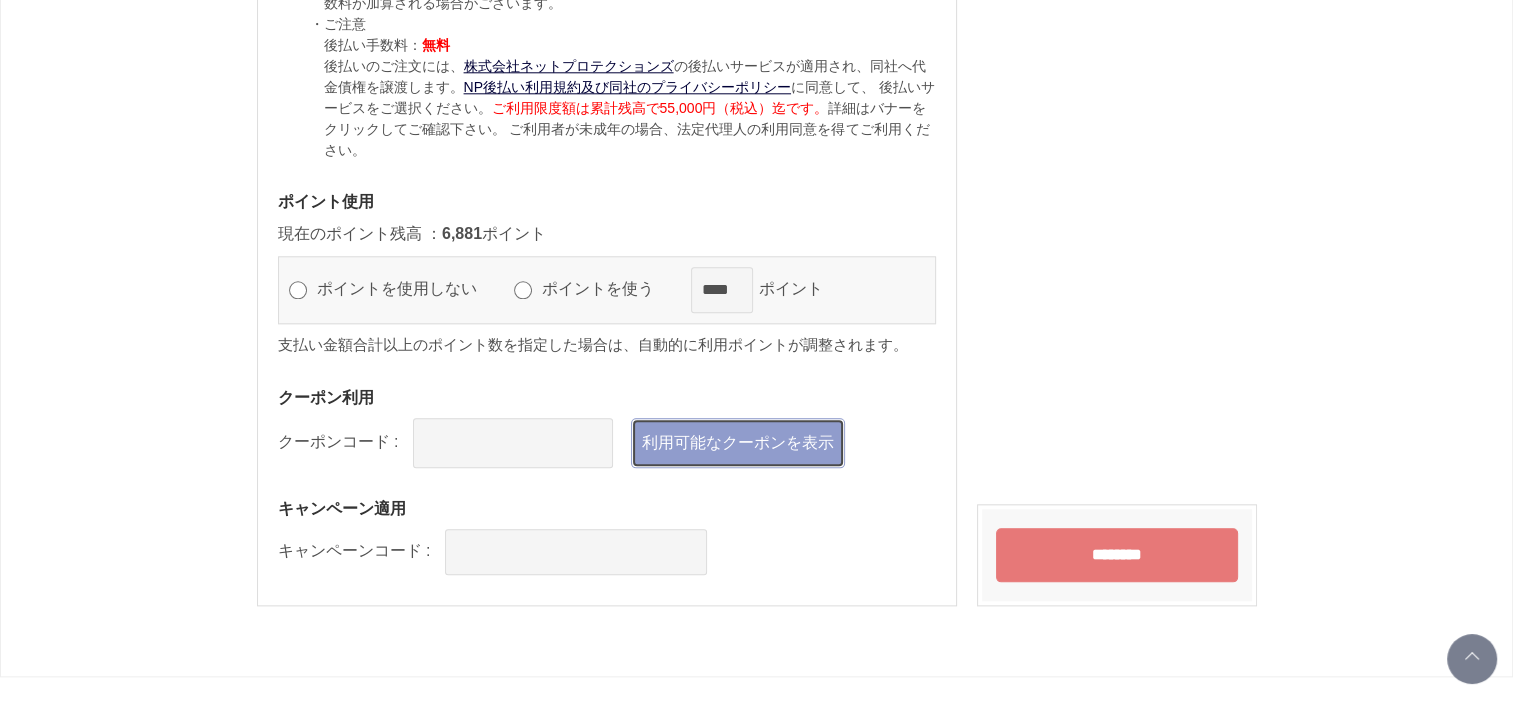 click on "利用可能なクーポンを表示" at bounding box center (738, 443) 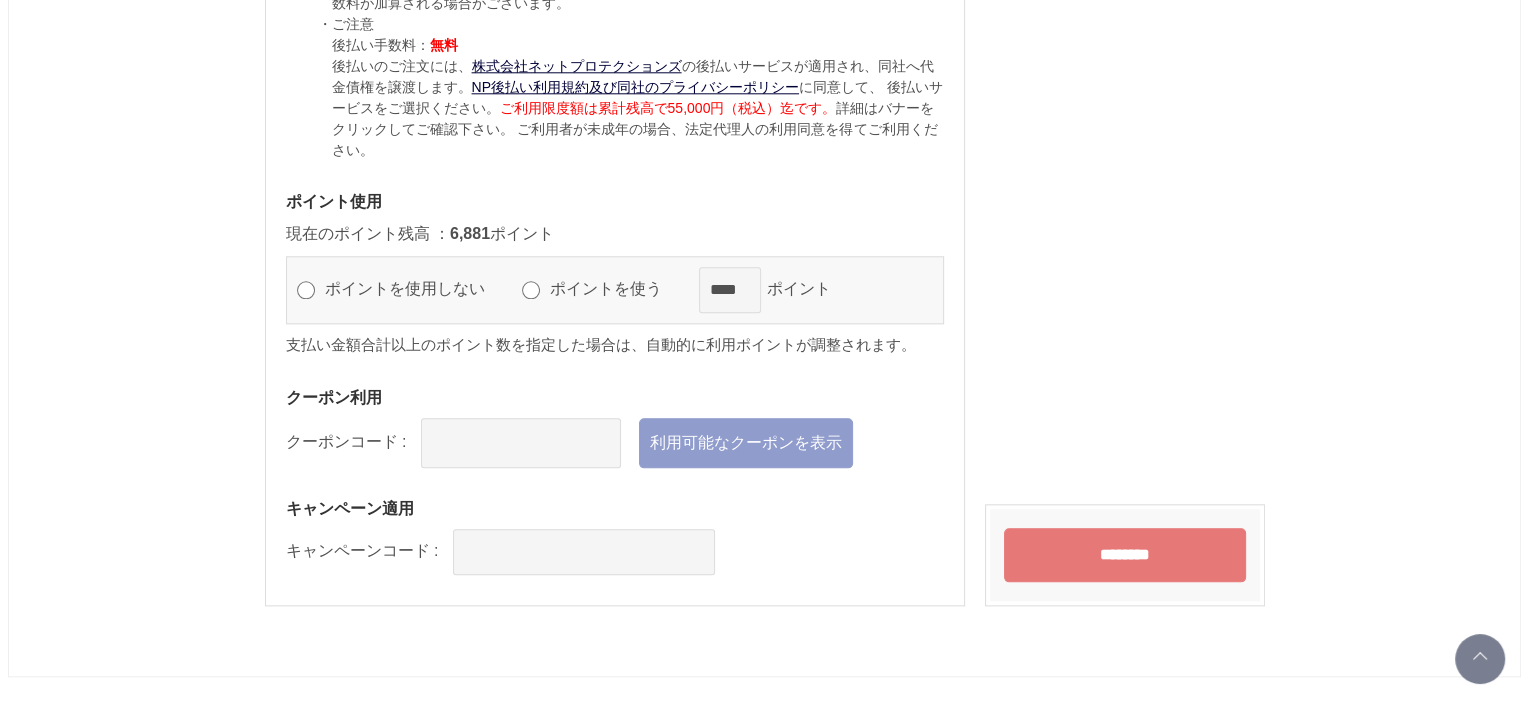 scroll, scrollTop: 0, scrollLeft: 0, axis: both 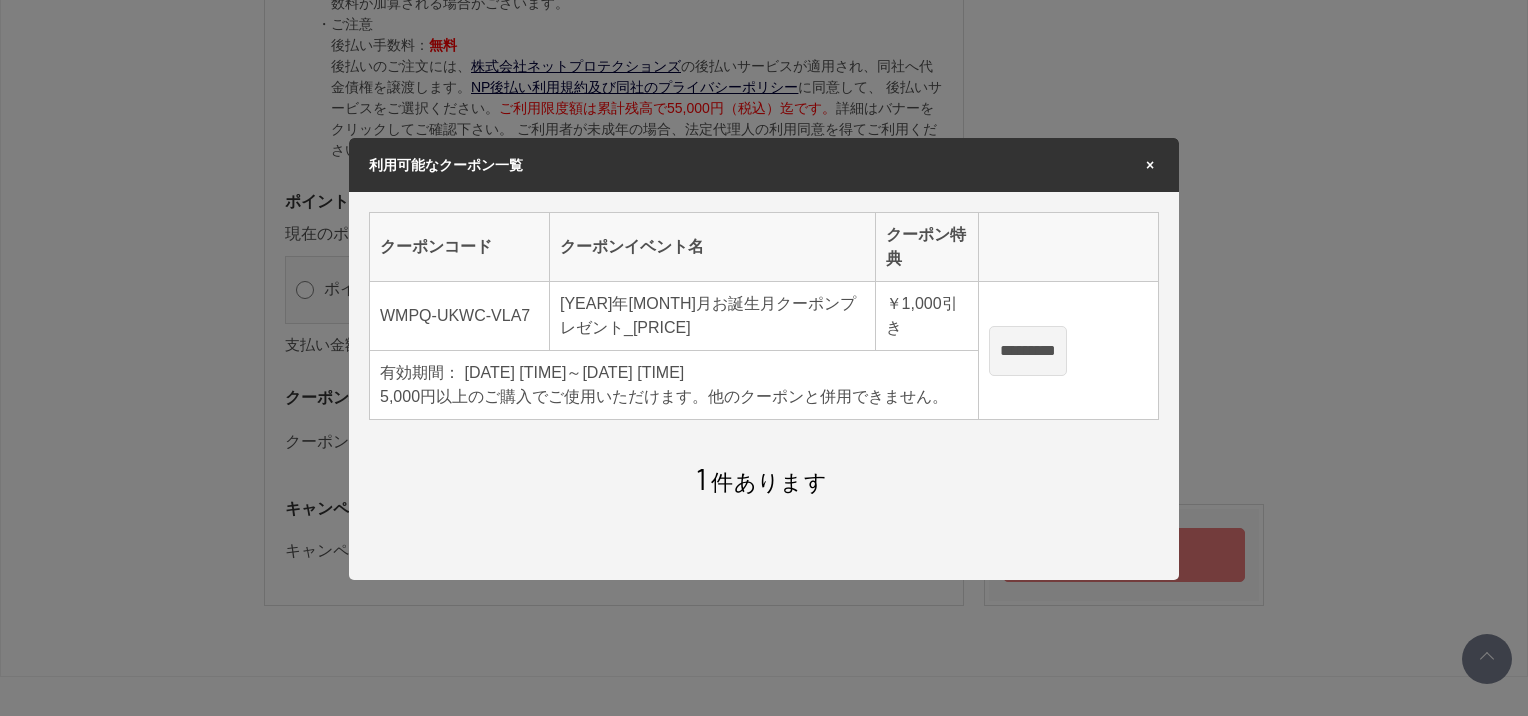 click on "*********" at bounding box center (1028, 351) 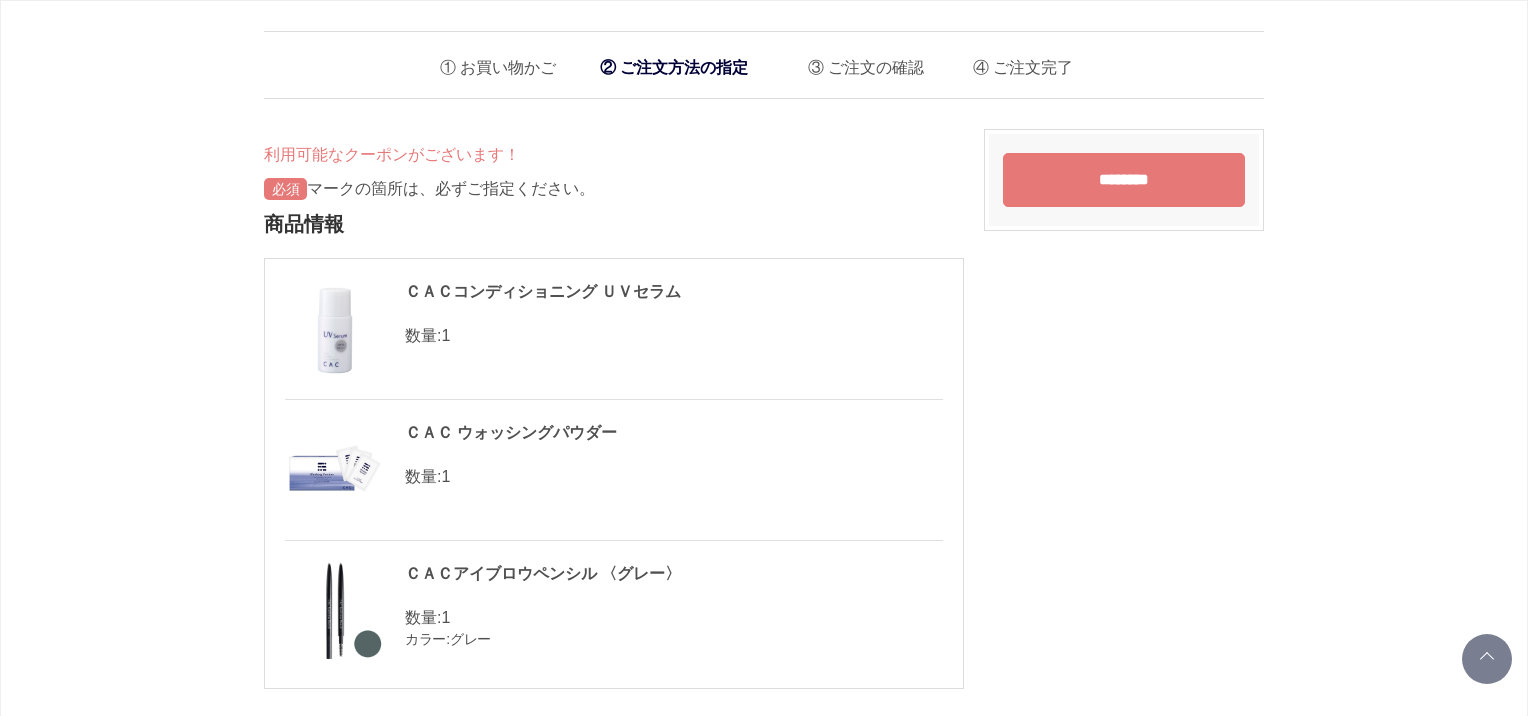 type on "**********" 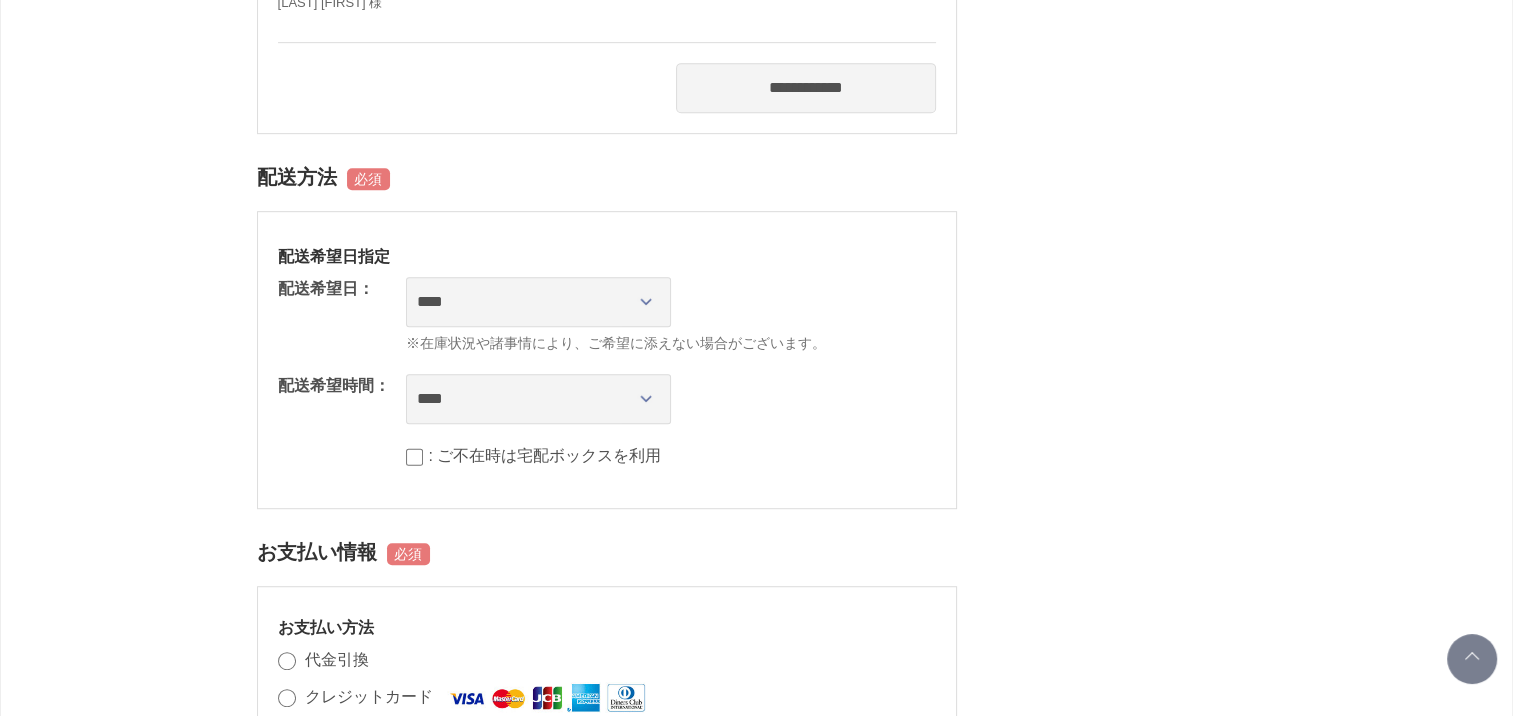 scroll, scrollTop: 1000, scrollLeft: 0, axis: vertical 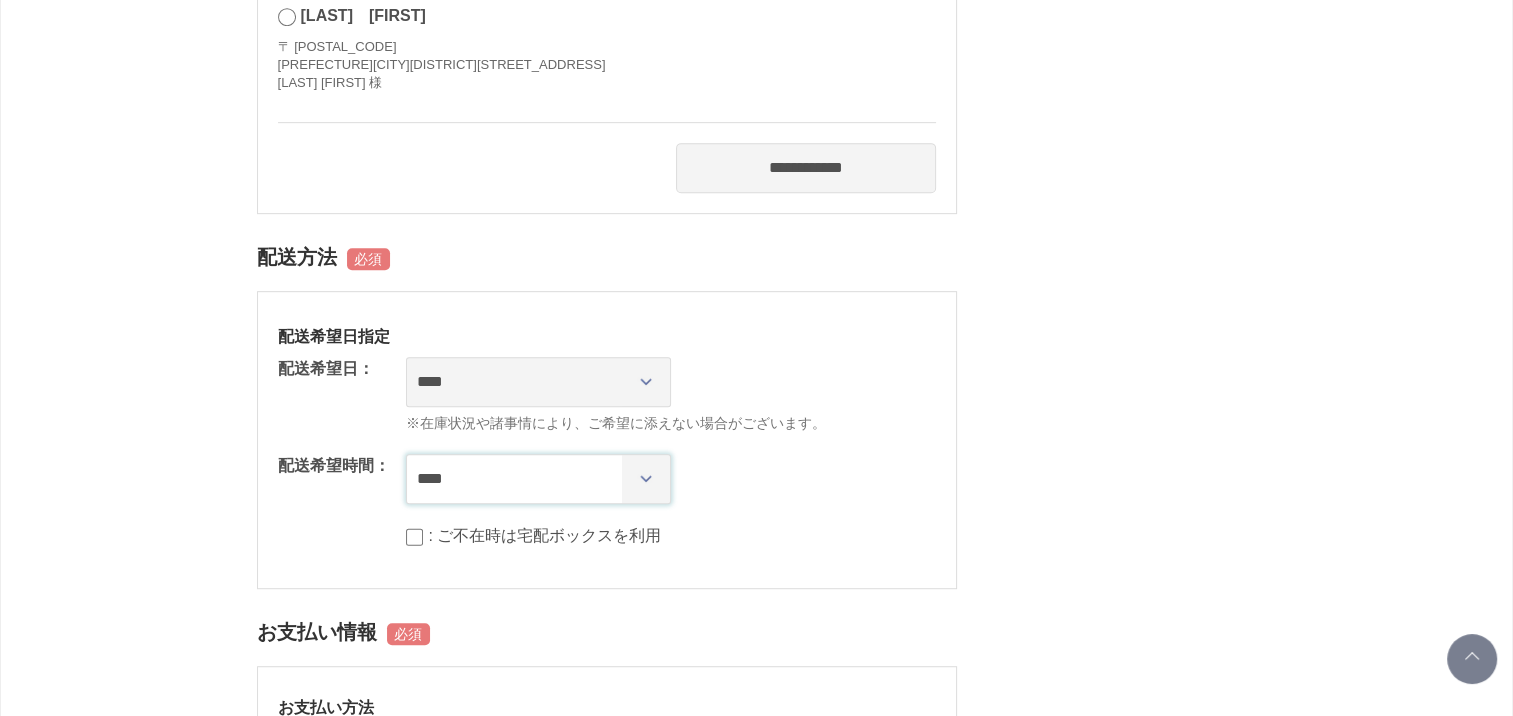 click on "**** *** ****** ****** ****** ******" at bounding box center (538, 479) 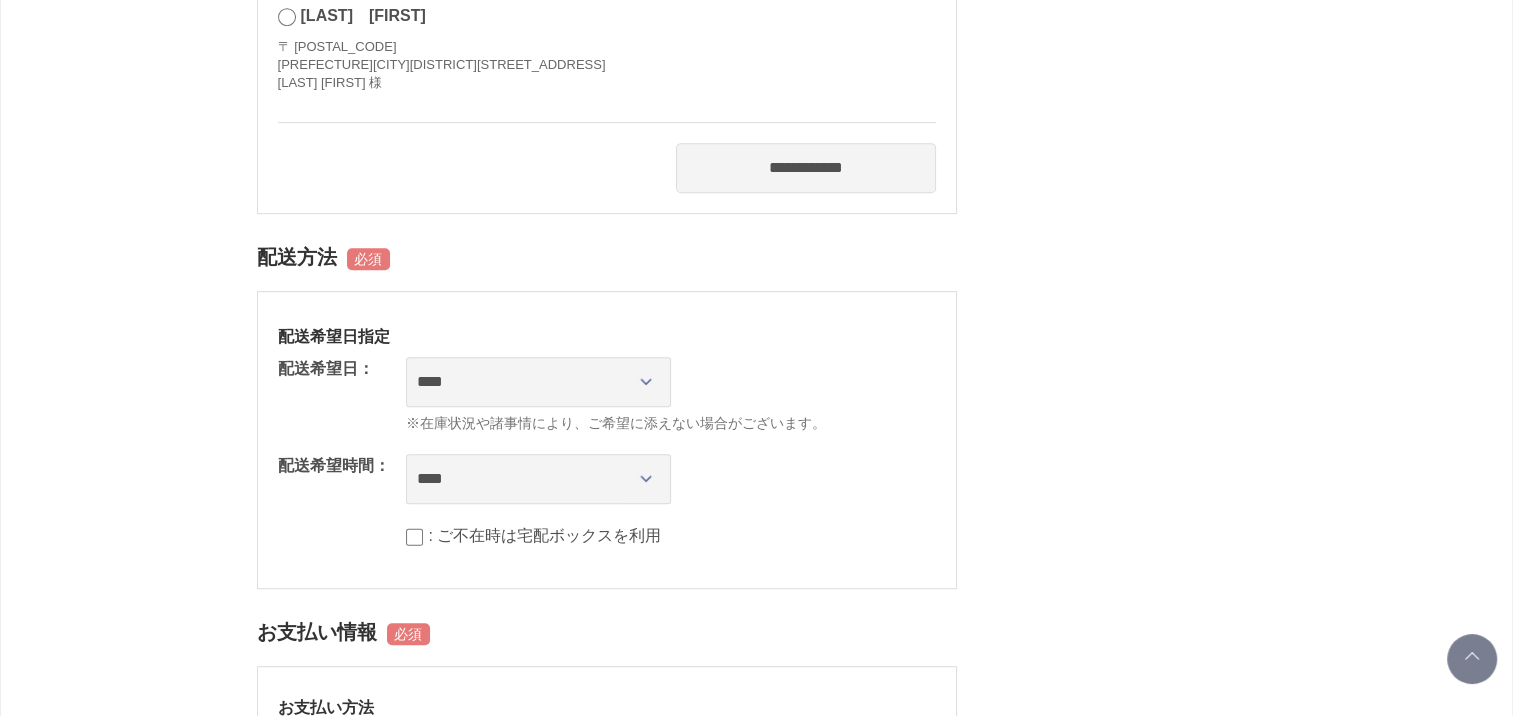 click on "利用可能なクーポンがございます！
マークの箇所は、必ずご指定ください。
商品情報
ＣＡＣコンディショニング ＵＶセラム
数量: 1
ＣＡＣ ウォッシングパウダー
数量: 1
ＣＡＣアイブロウペンシル 〈グレー〉
数量: 1
カラー: グレー
ご注文主
右衛門佐 知子 様
〒 5430027
大阪府大阪市天王寺区筆ケ崎町６－１２－２１０２上本町タワー" at bounding box center (757, 477) 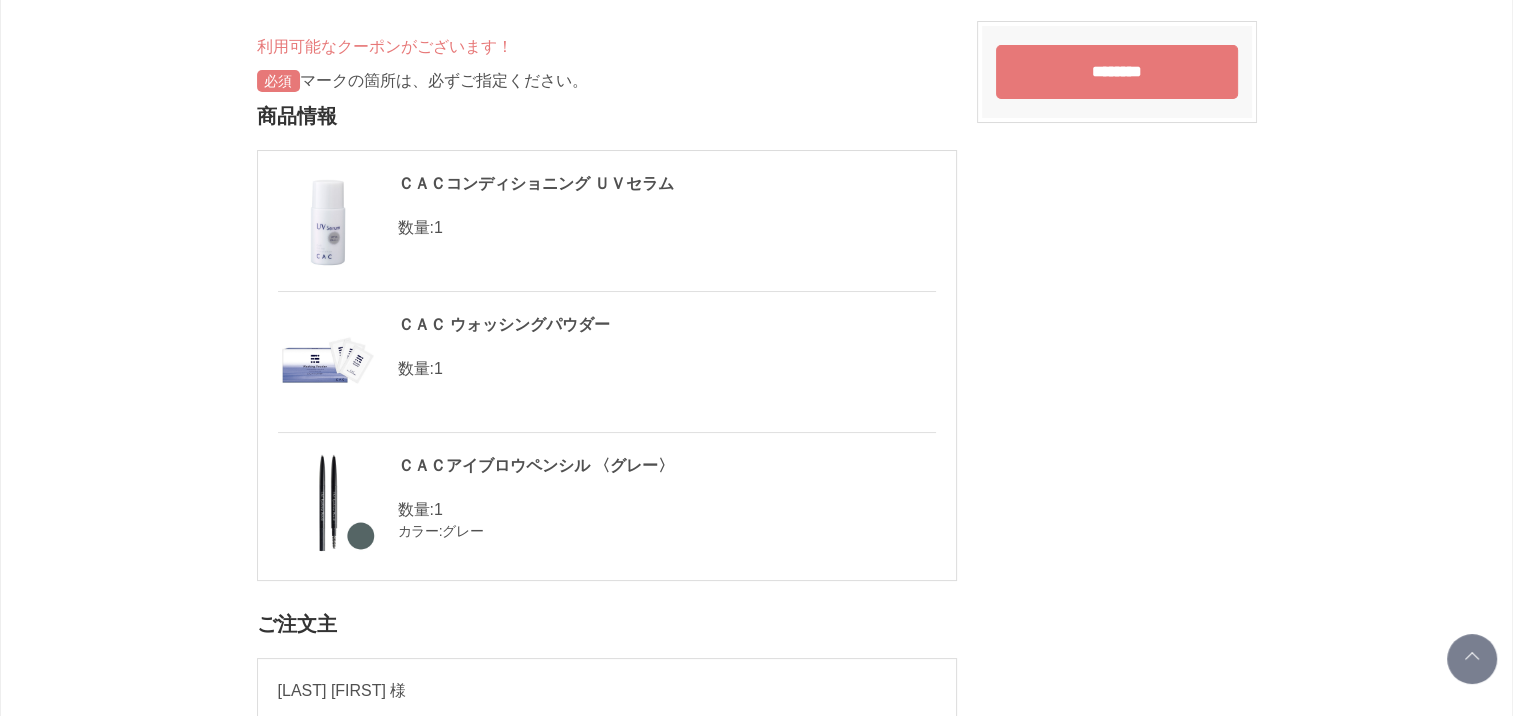 scroll, scrollTop: 0, scrollLeft: 0, axis: both 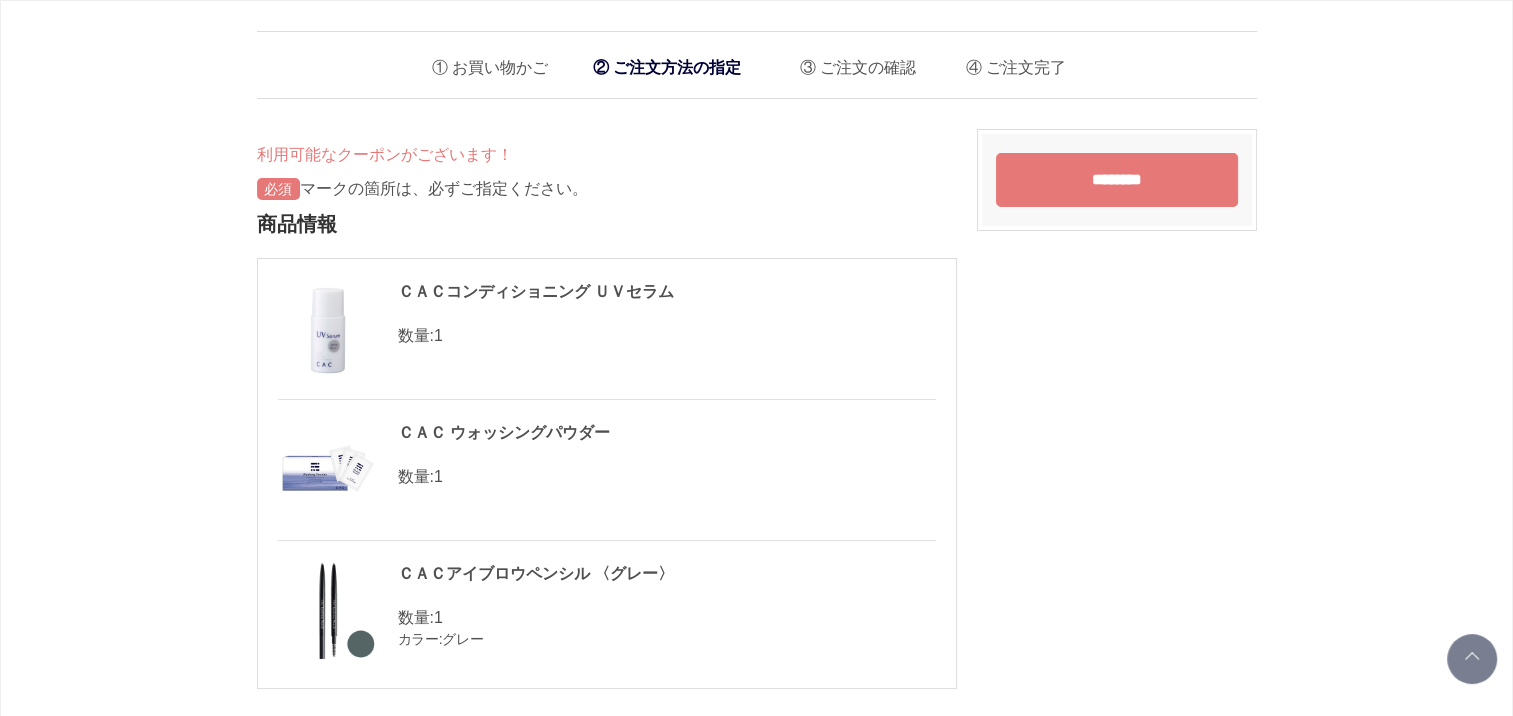click on "********" at bounding box center [1117, 180] 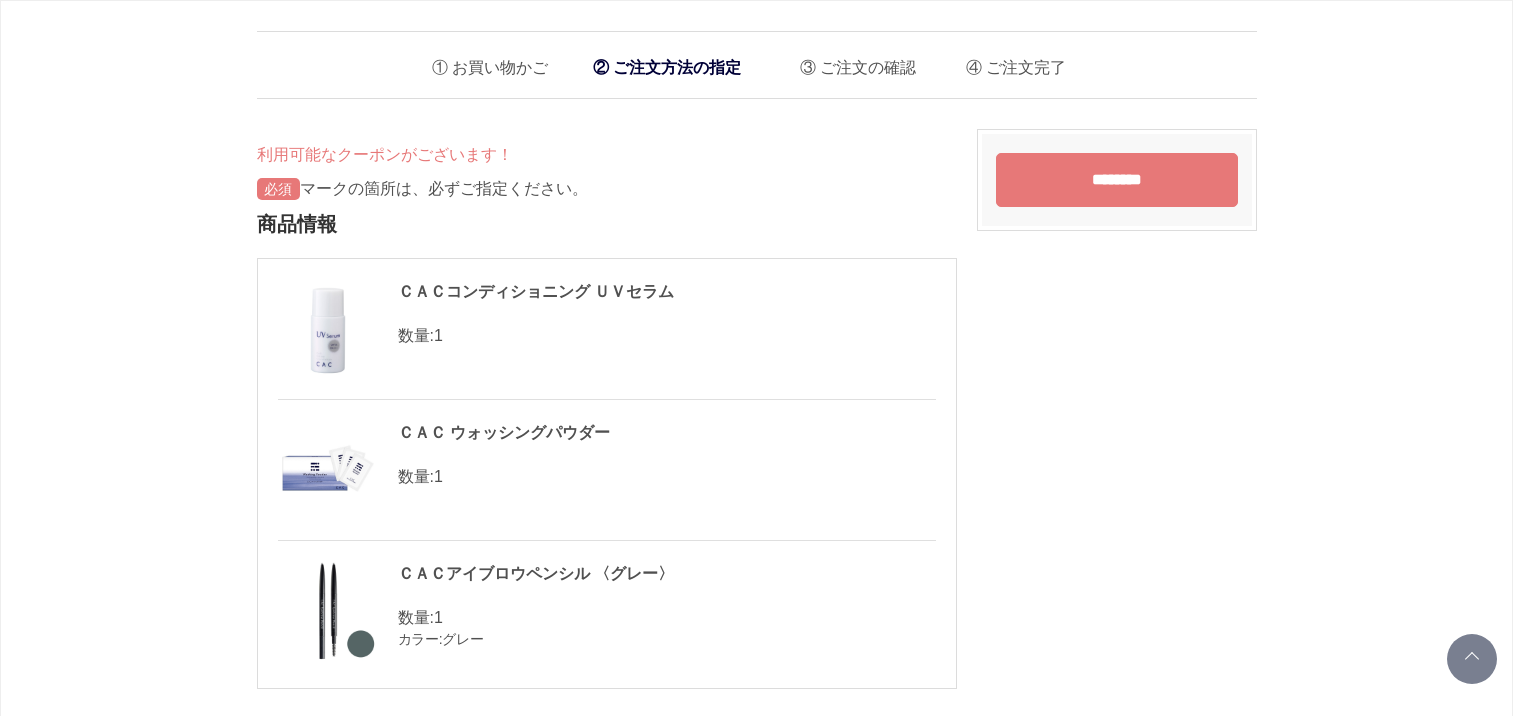scroll, scrollTop: 1288, scrollLeft: 0, axis: vertical 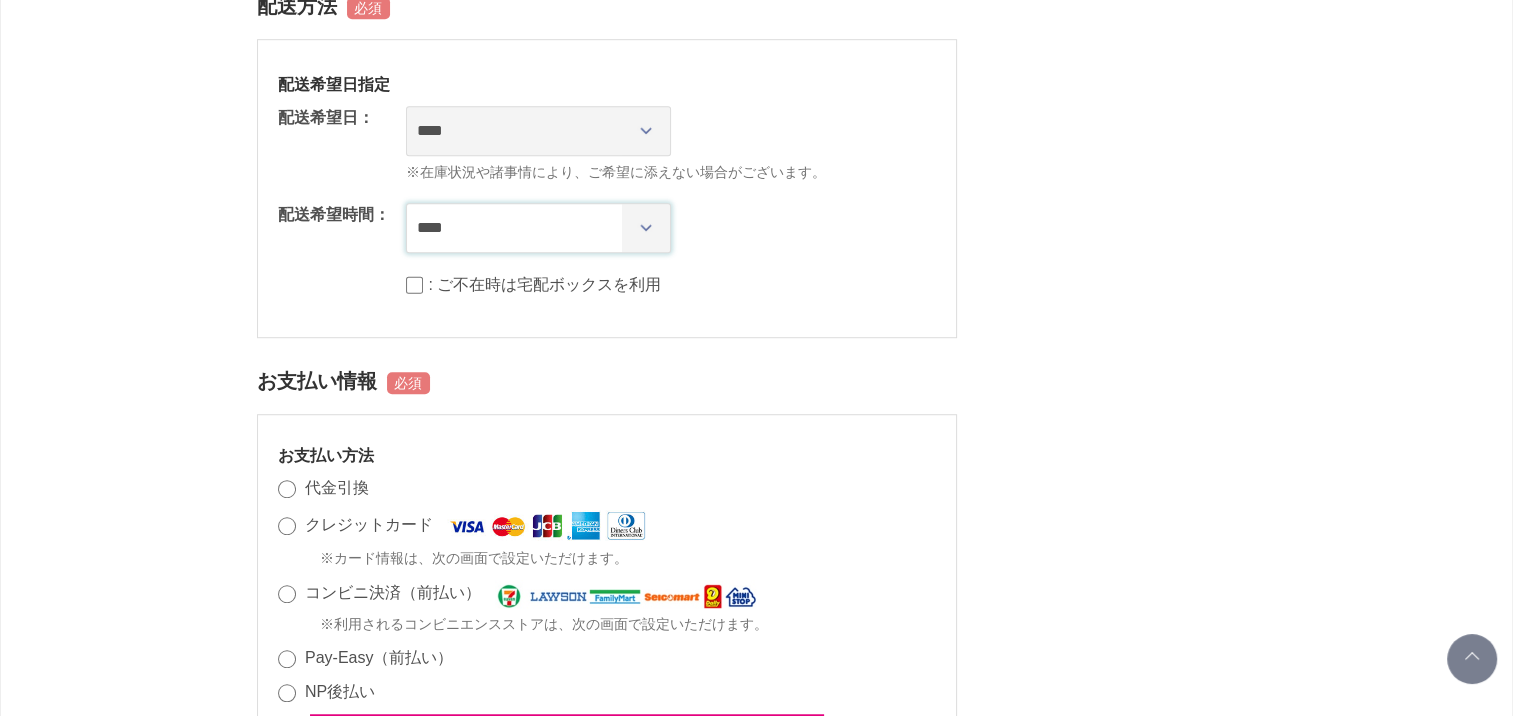 click on "**** *** ****** ****** ****** ******" at bounding box center [538, 228] 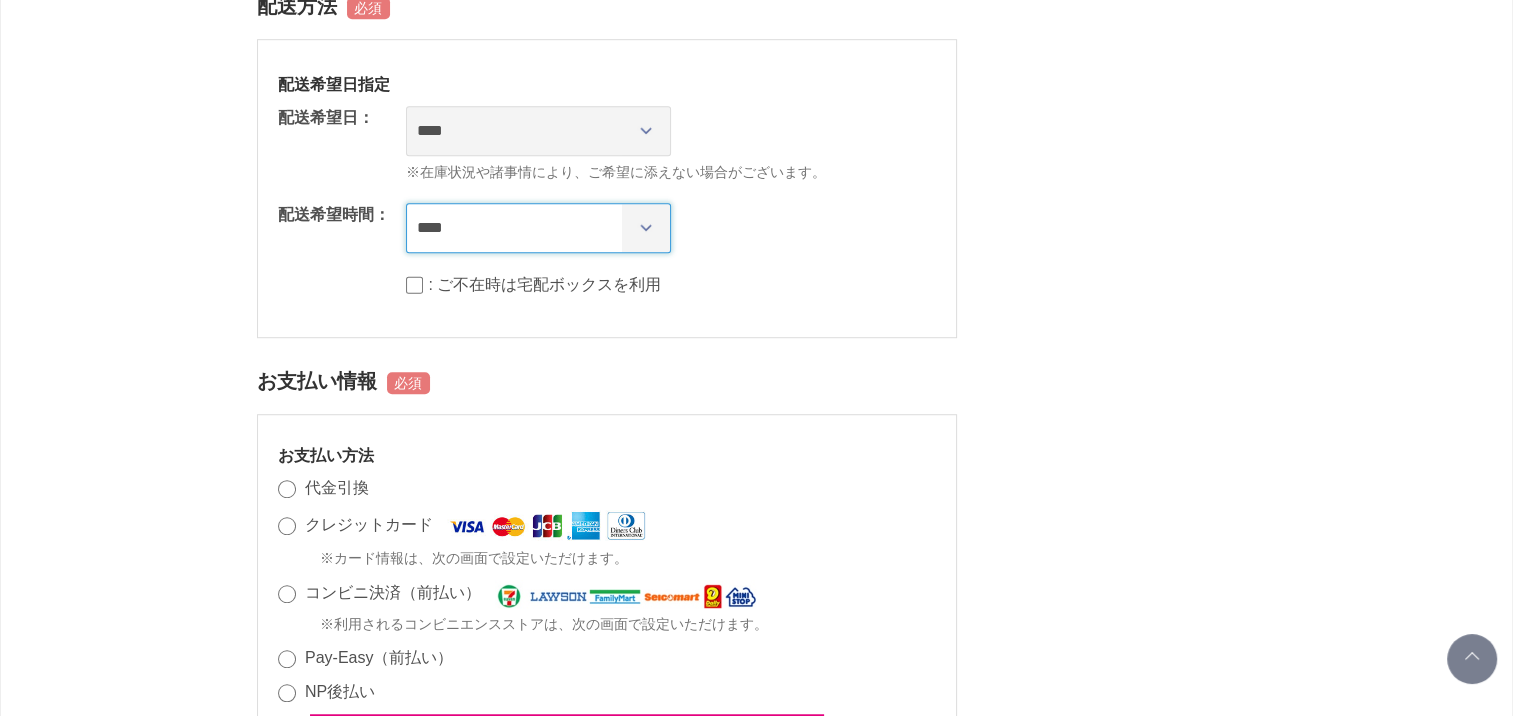 select on "**" 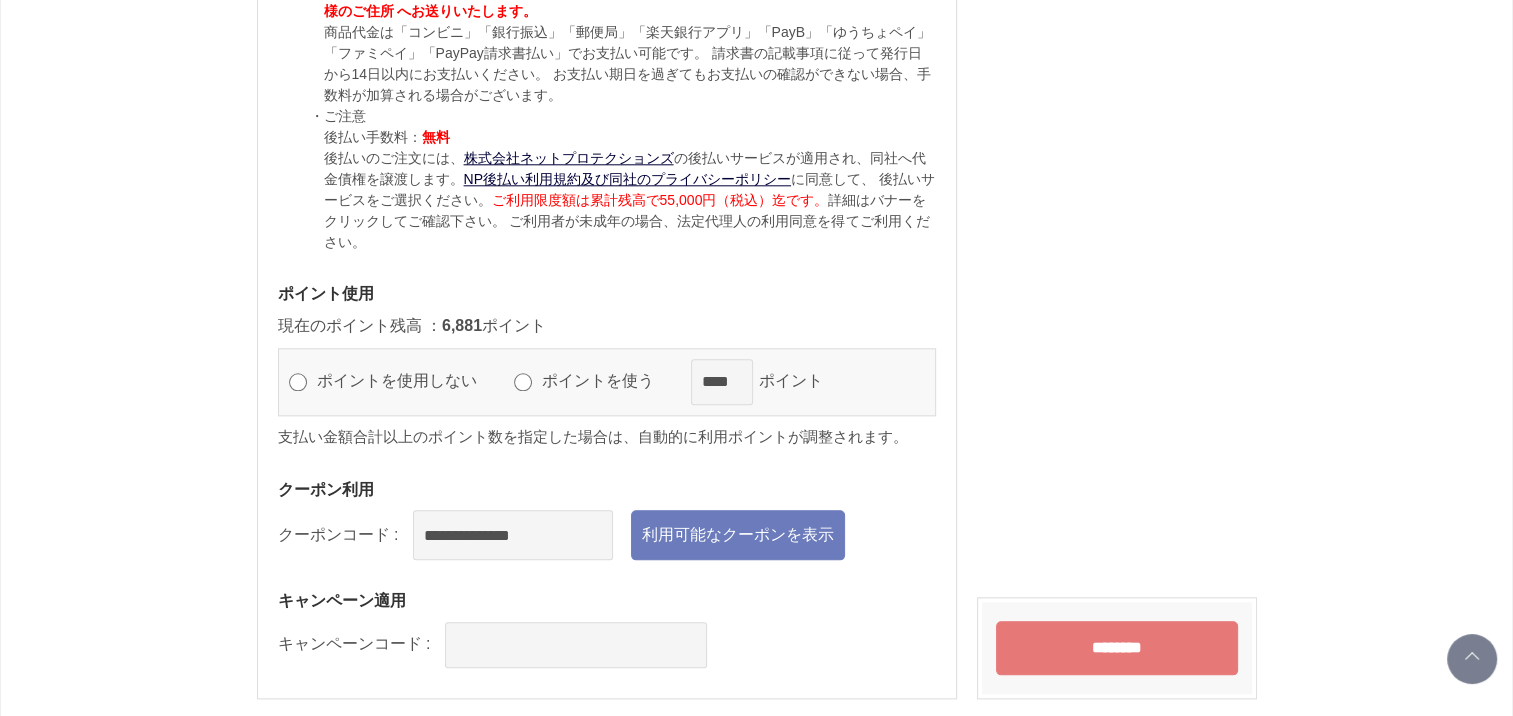 scroll, scrollTop: 2300, scrollLeft: 0, axis: vertical 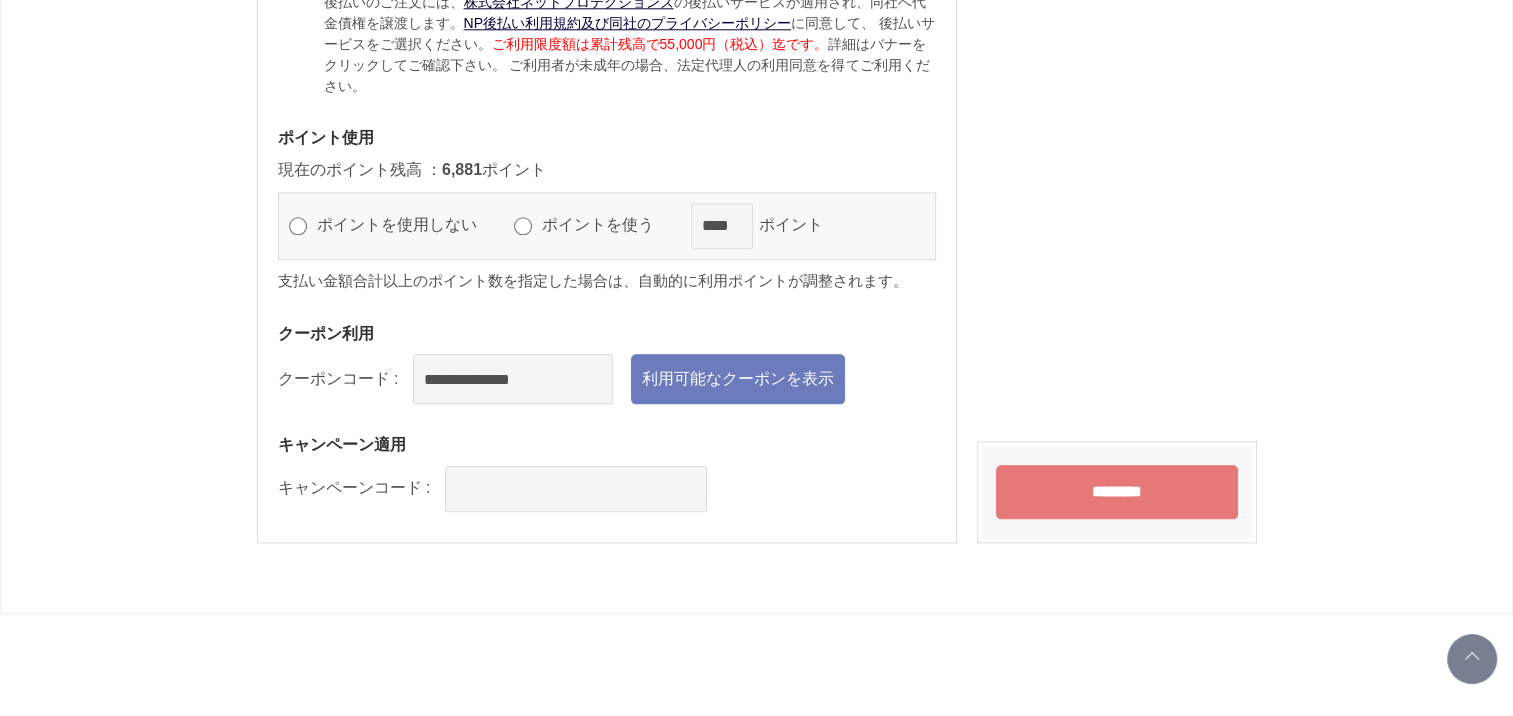 click on "********" at bounding box center (1117, 492) 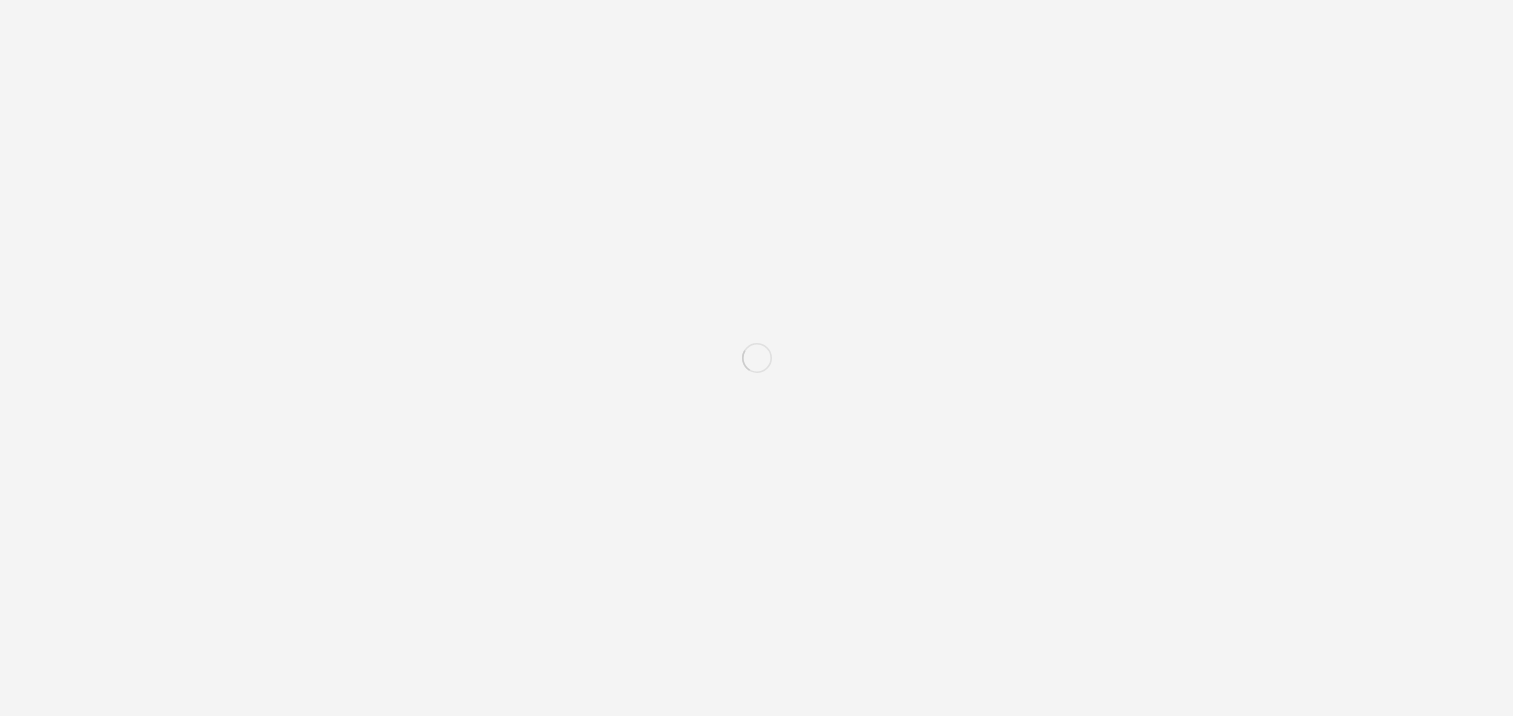 scroll, scrollTop: 0, scrollLeft: 0, axis: both 